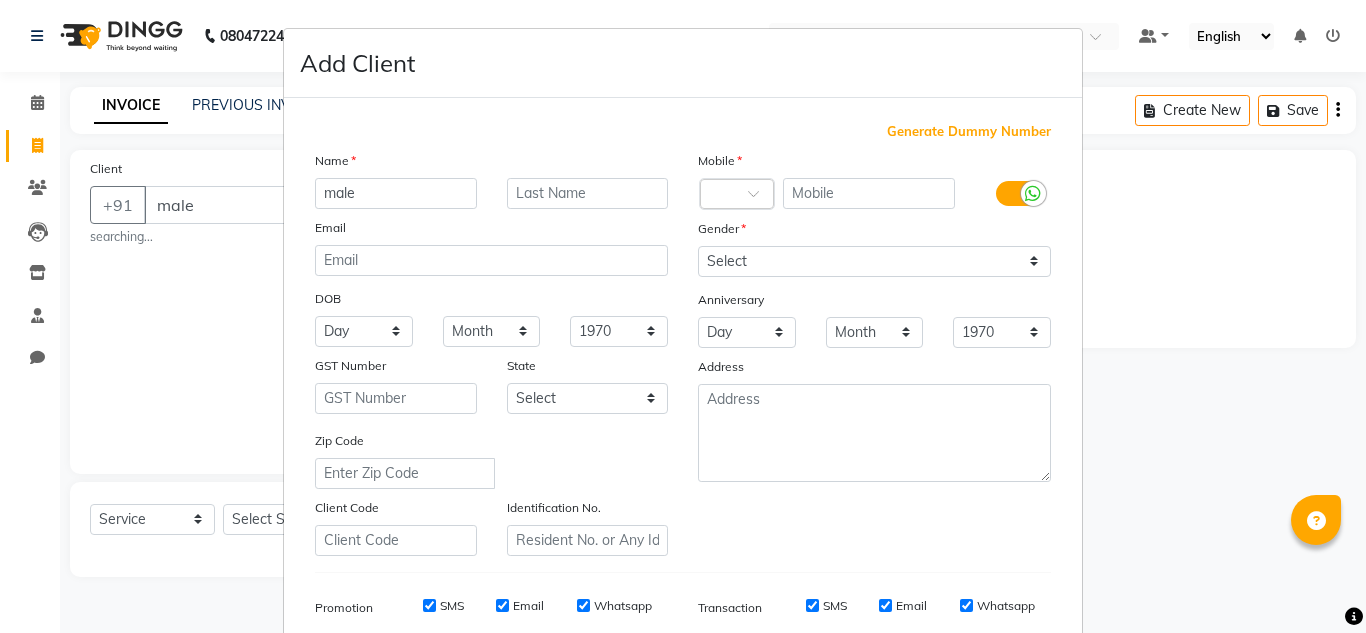 select on "service" 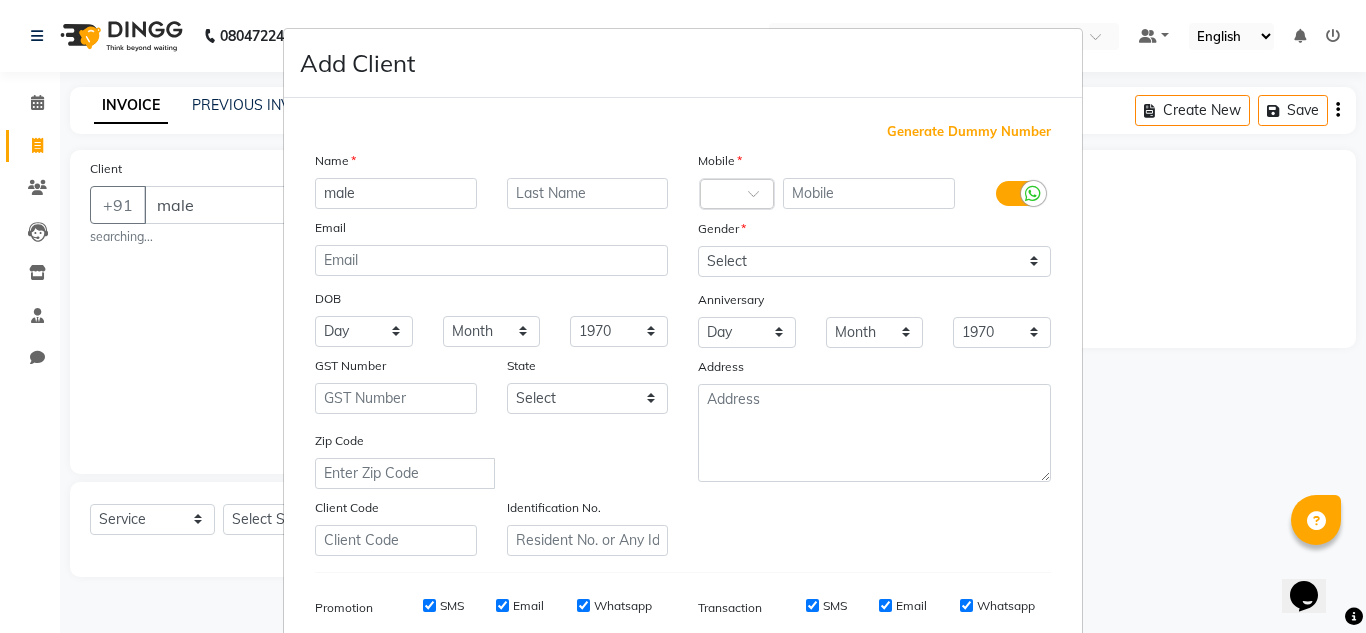 scroll, scrollTop: 0, scrollLeft: 0, axis: both 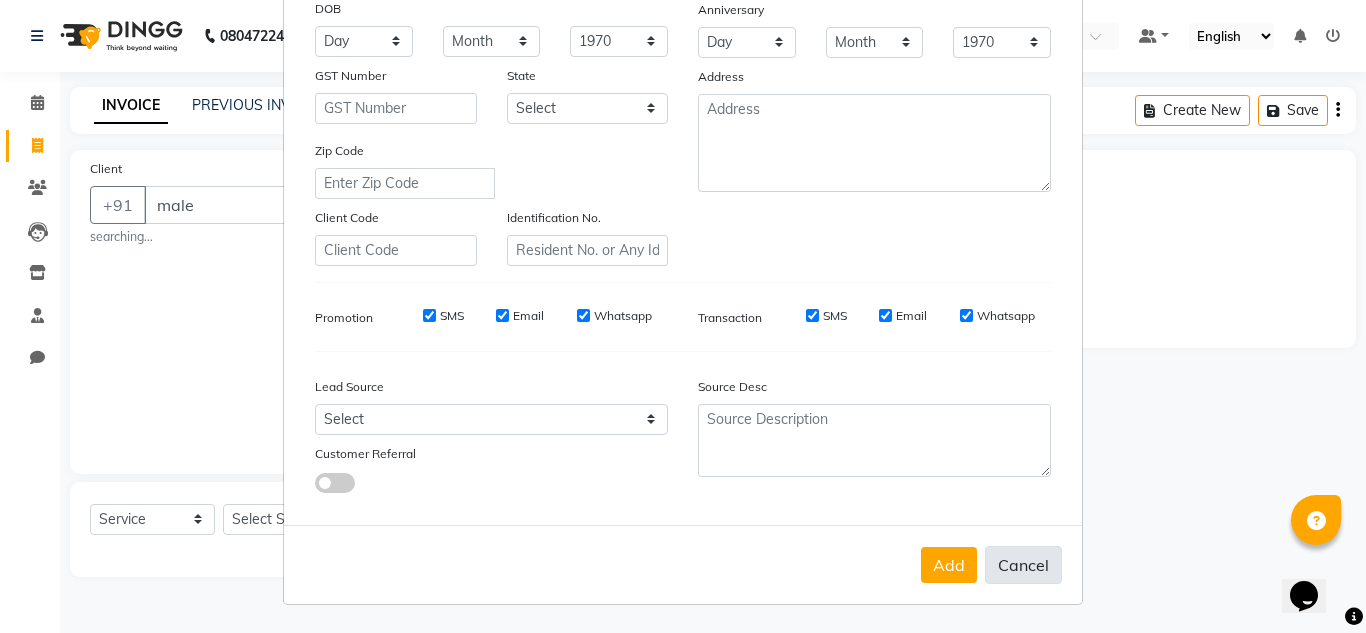 click on "Cancel" at bounding box center [1023, 565] 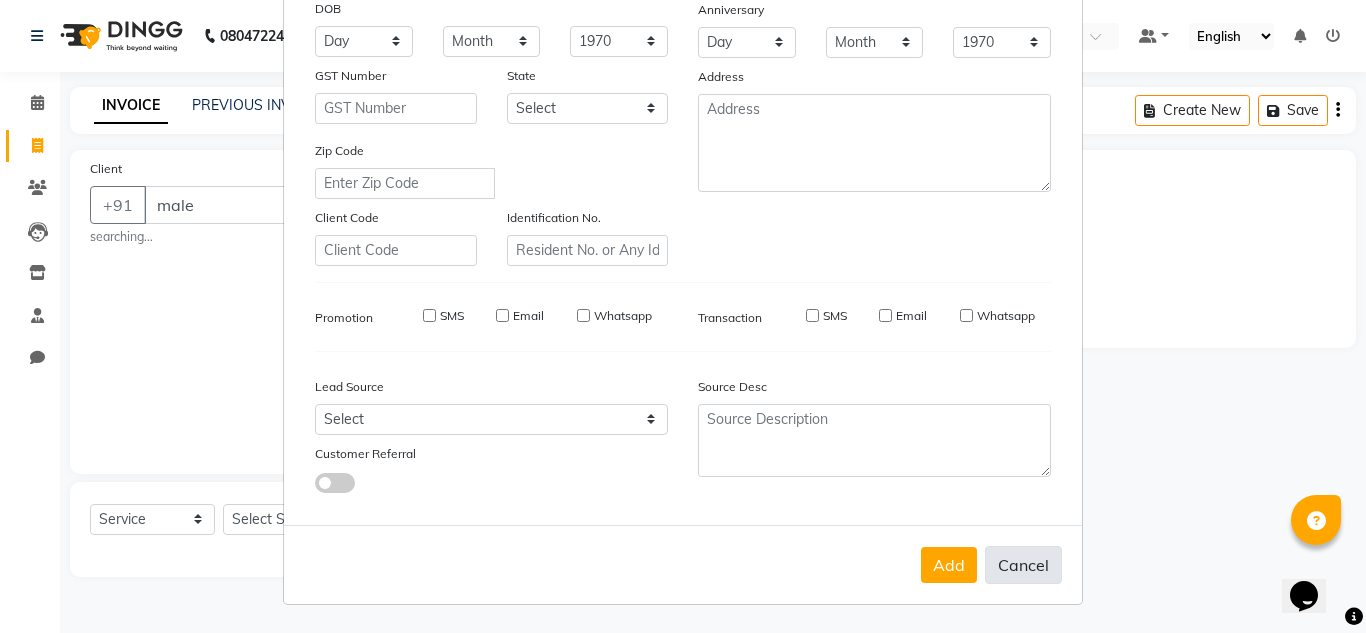 type 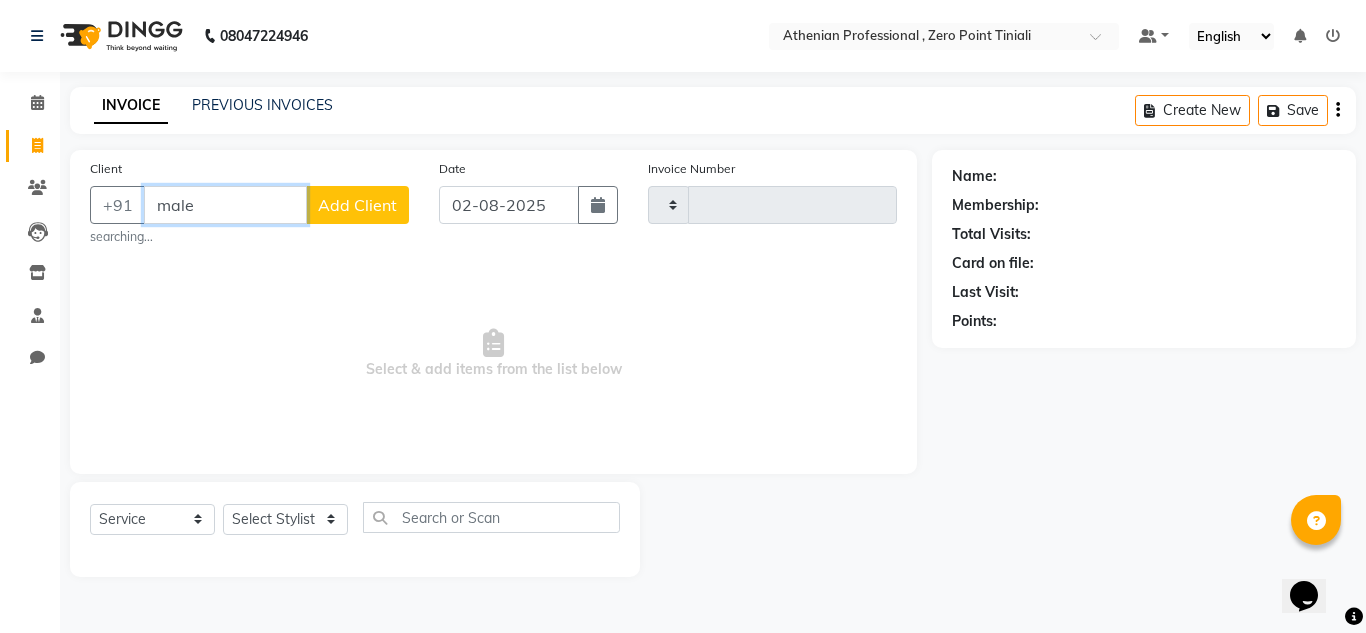 click on "male" at bounding box center (225, 205) 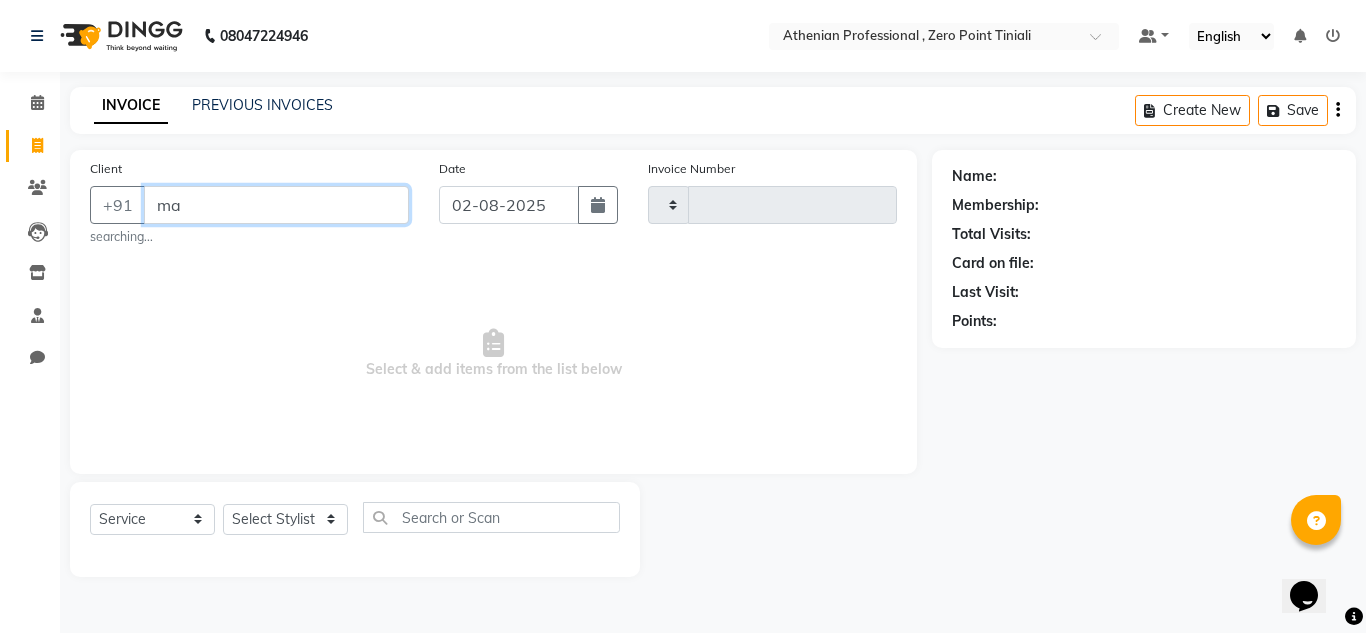 type on "m" 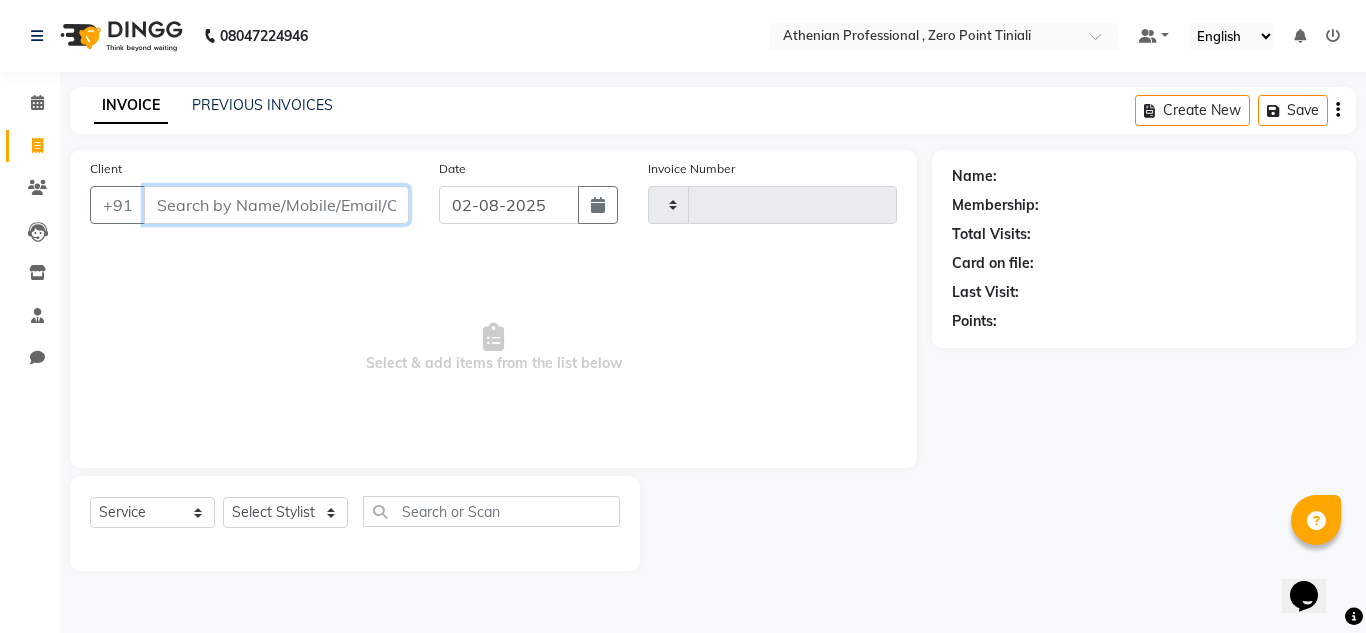 click on "Client" at bounding box center (276, 205) 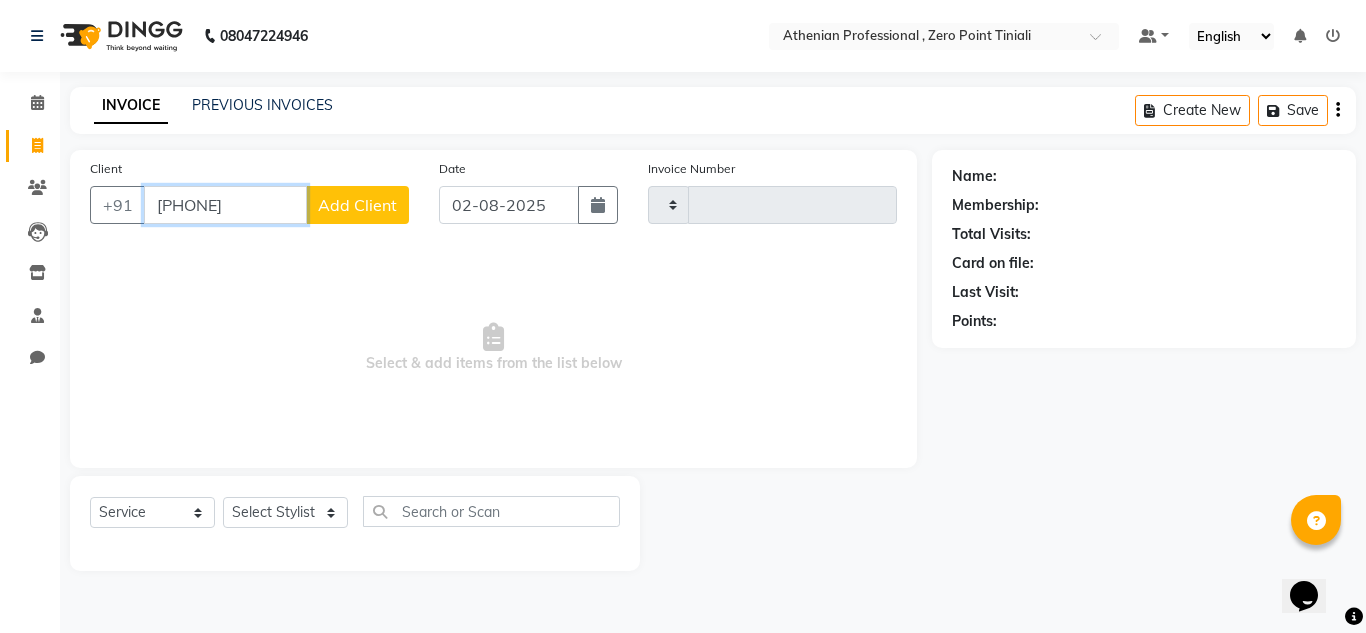 type on "[PHONE]" 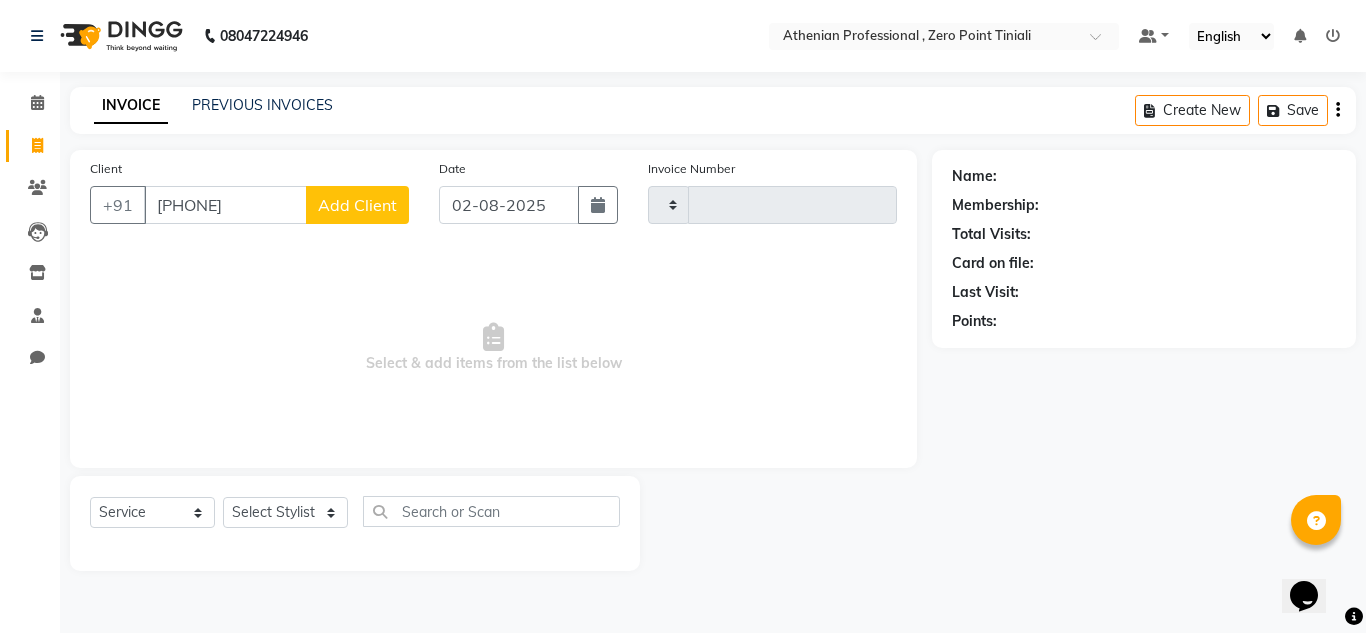 click on "Add Client" 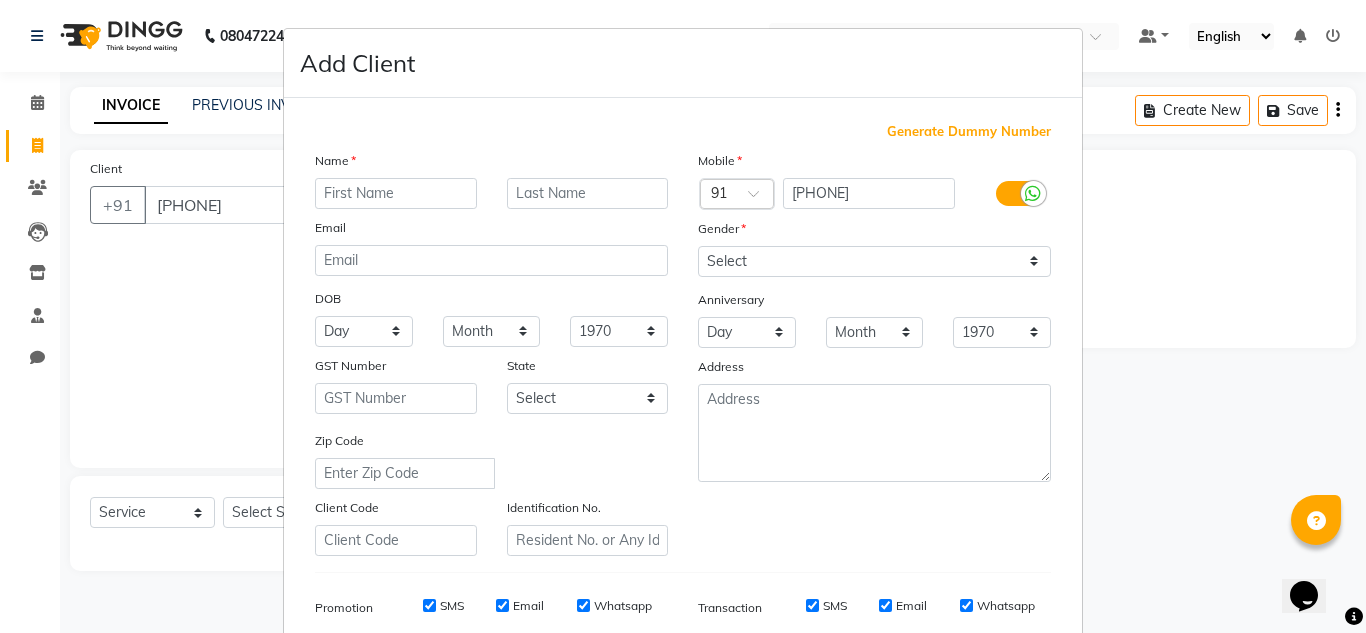 click at bounding box center (396, 193) 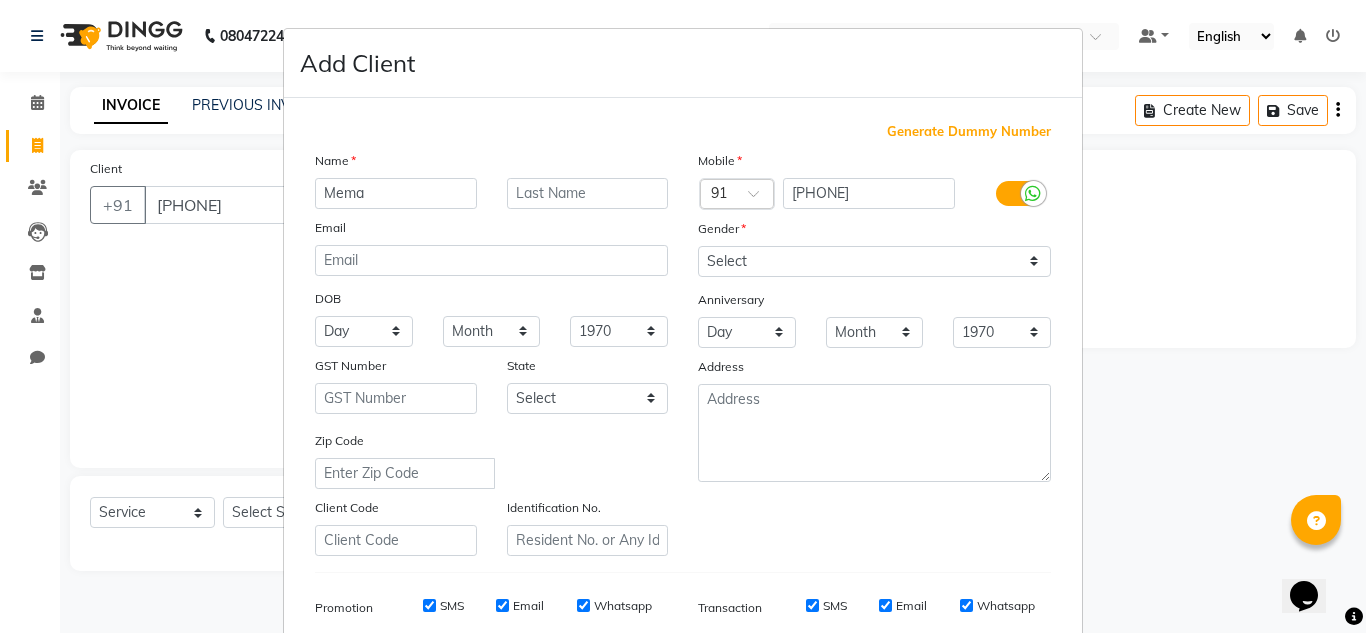 type on "Mema" 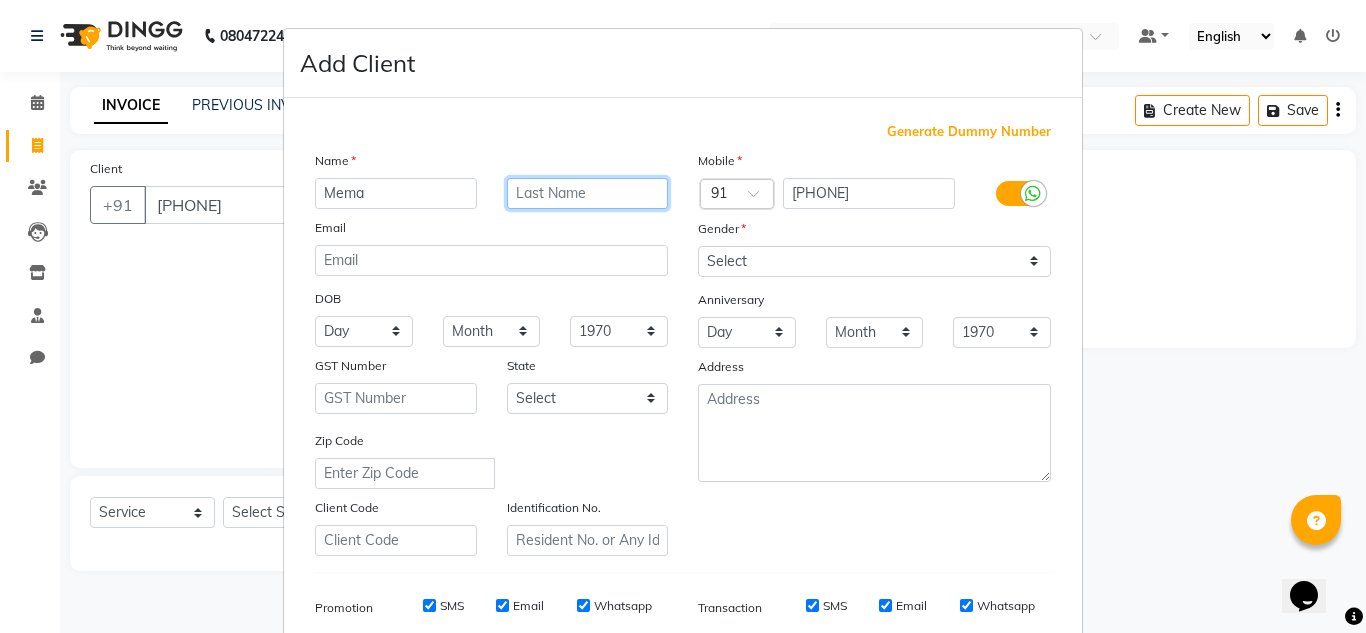 click at bounding box center [588, 193] 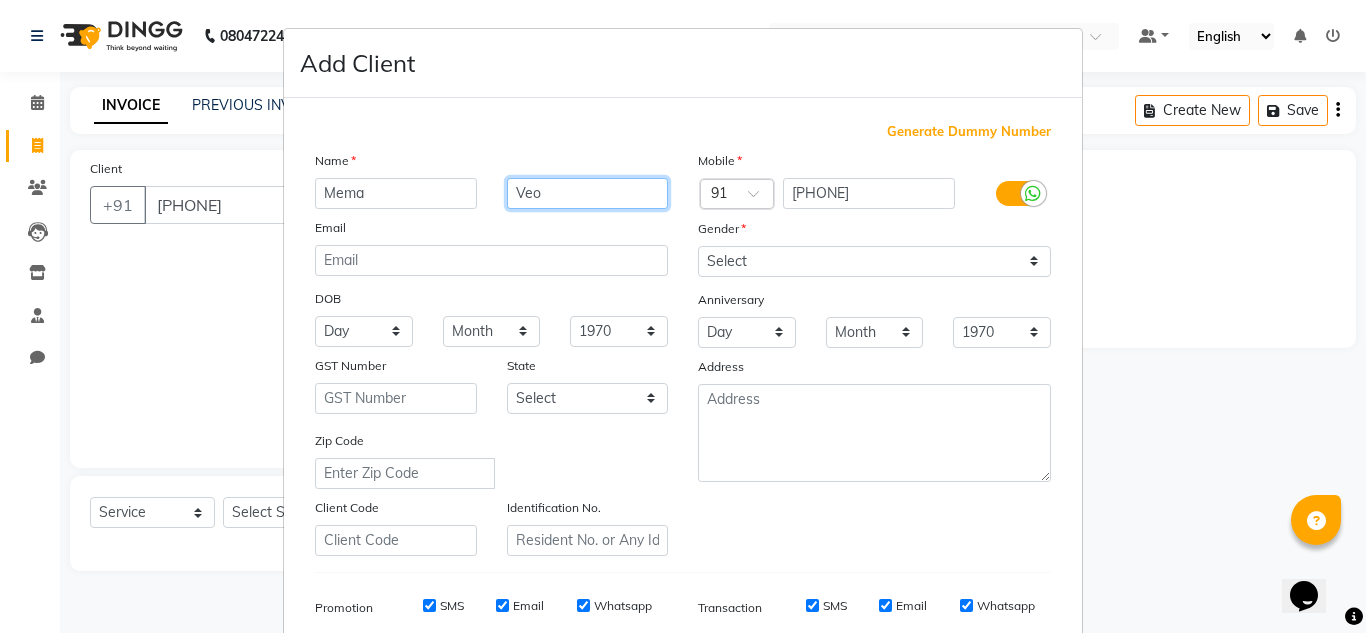 type on "Veo" 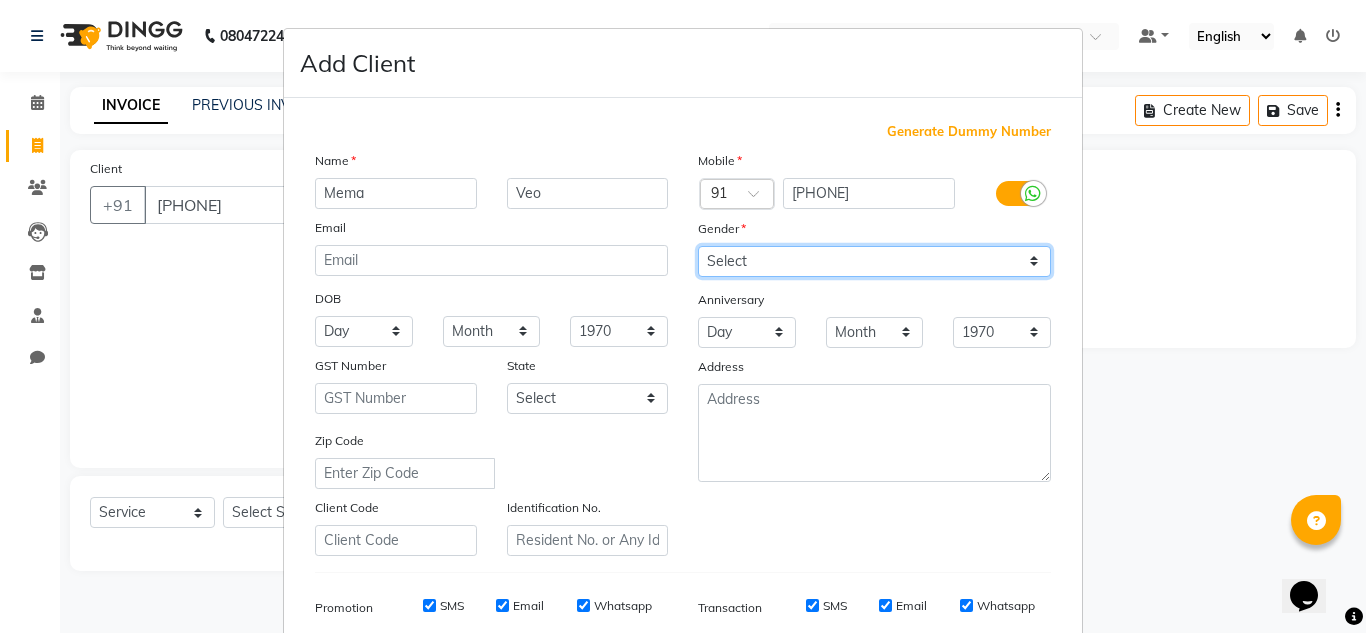 click on "Select Male Female Other Prefer Not To Say" at bounding box center [874, 261] 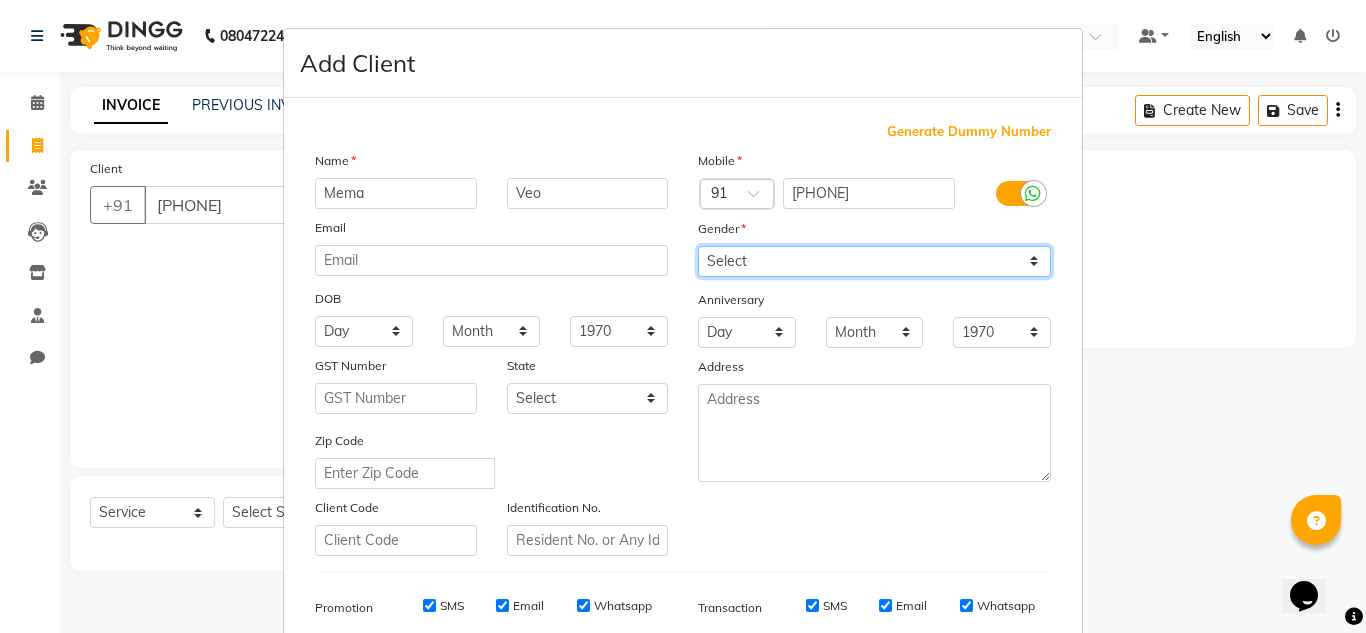 select on "female" 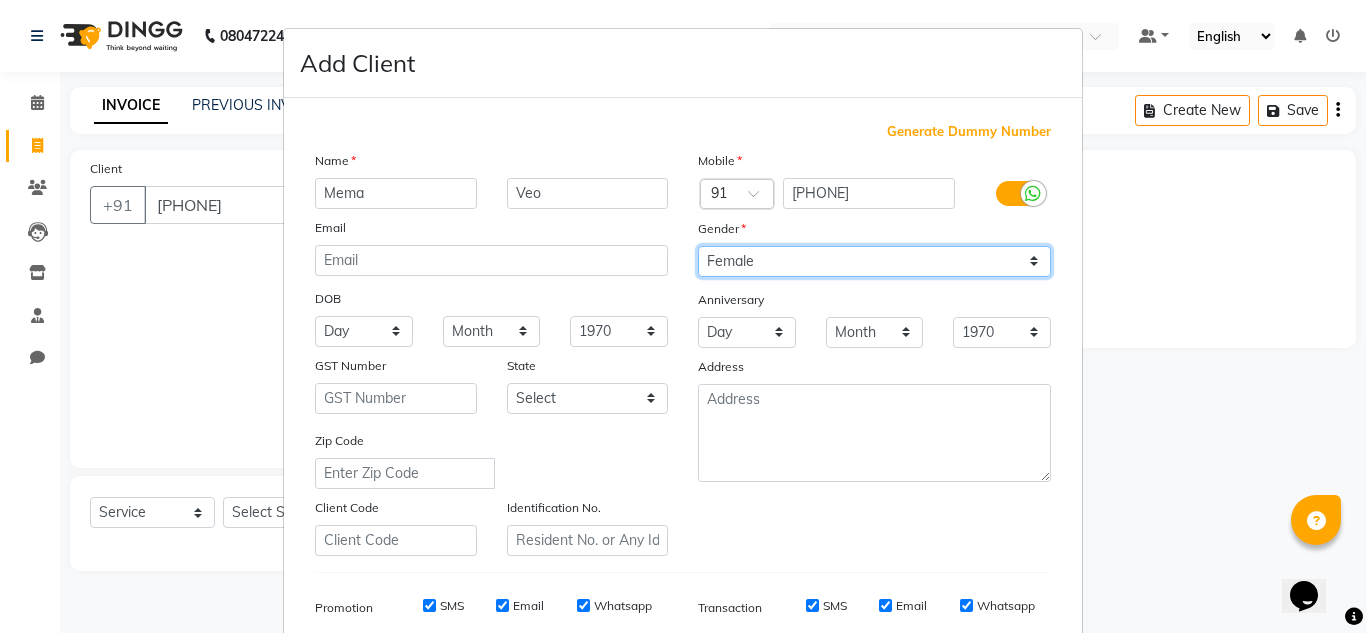 click on "Select Male Female Other Prefer Not To Say" at bounding box center [874, 261] 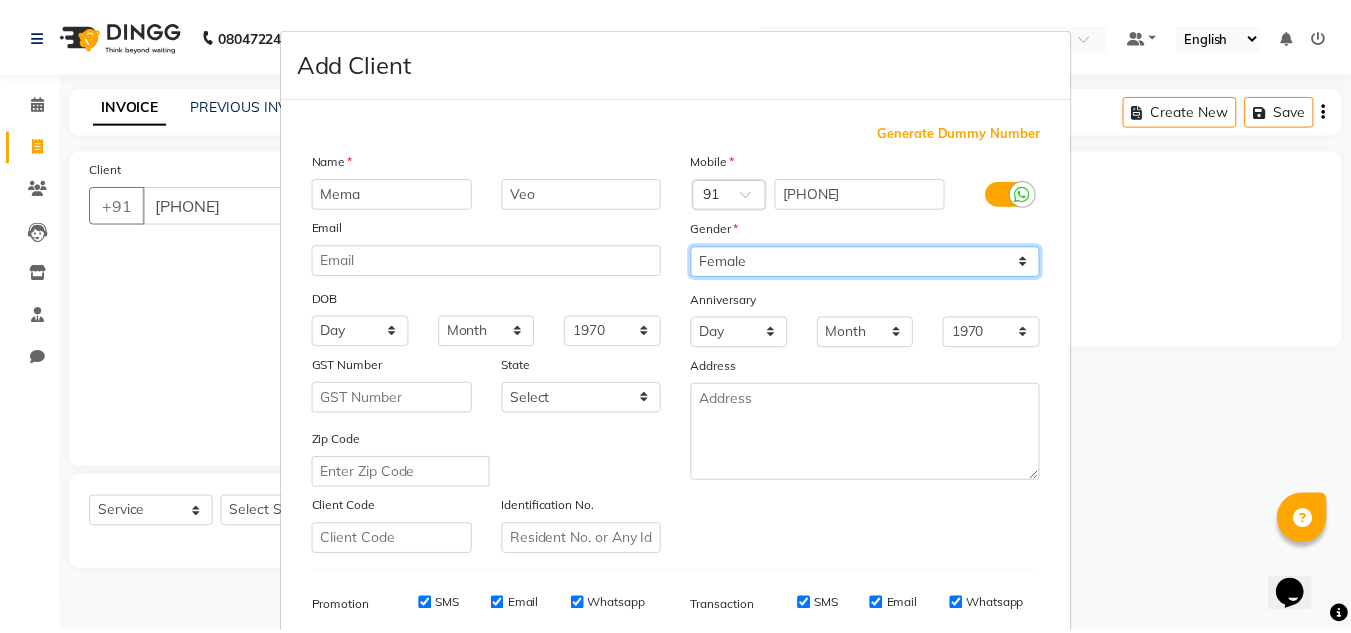 scroll, scrollTop: 290, scrollLeft: 0, axis: vertical 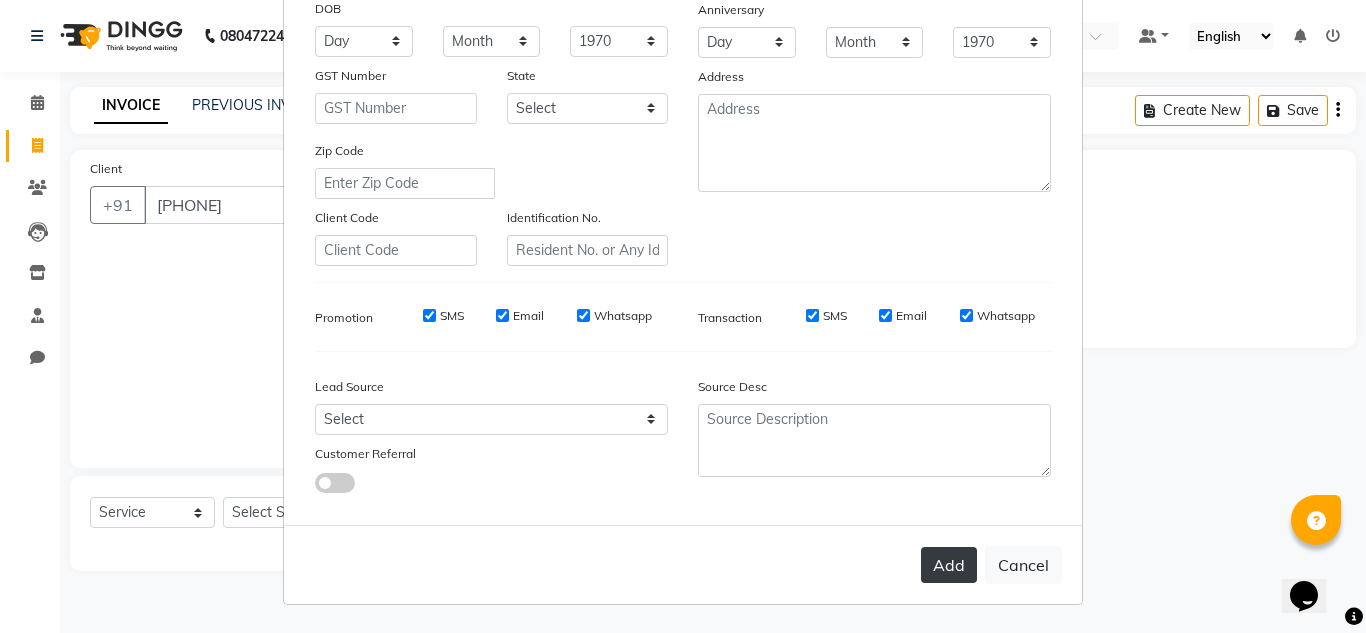 click on "Add" at bounding box center [949, 565] 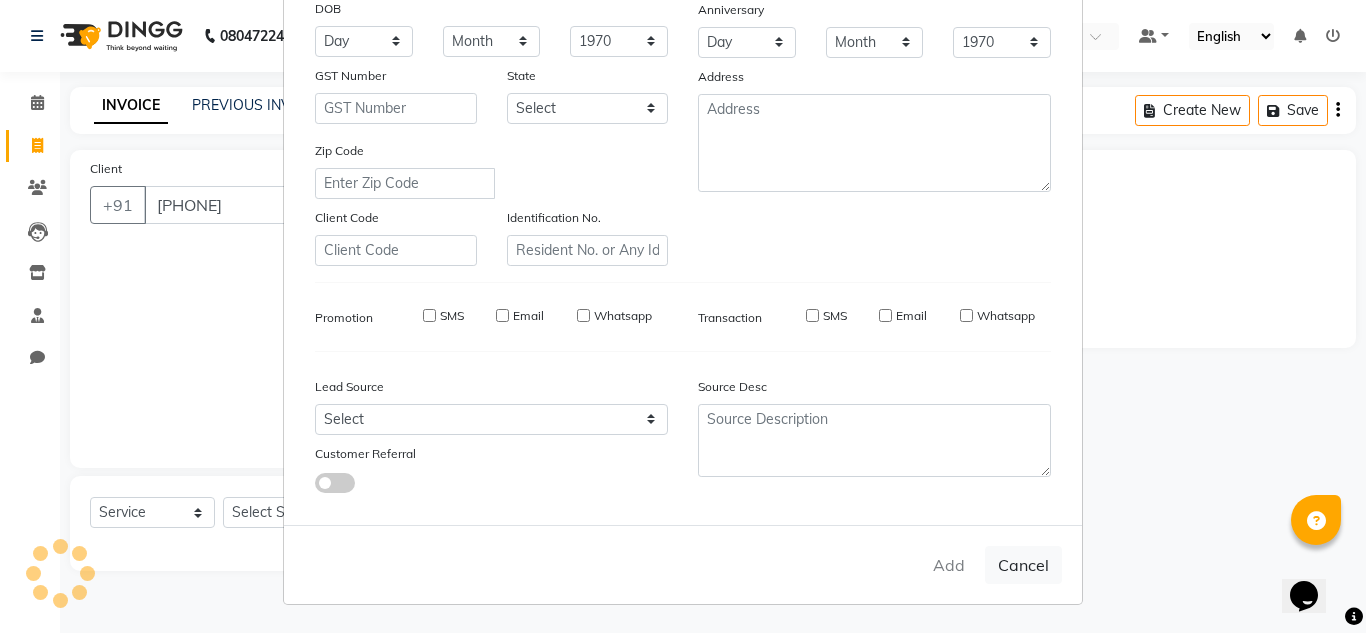 type 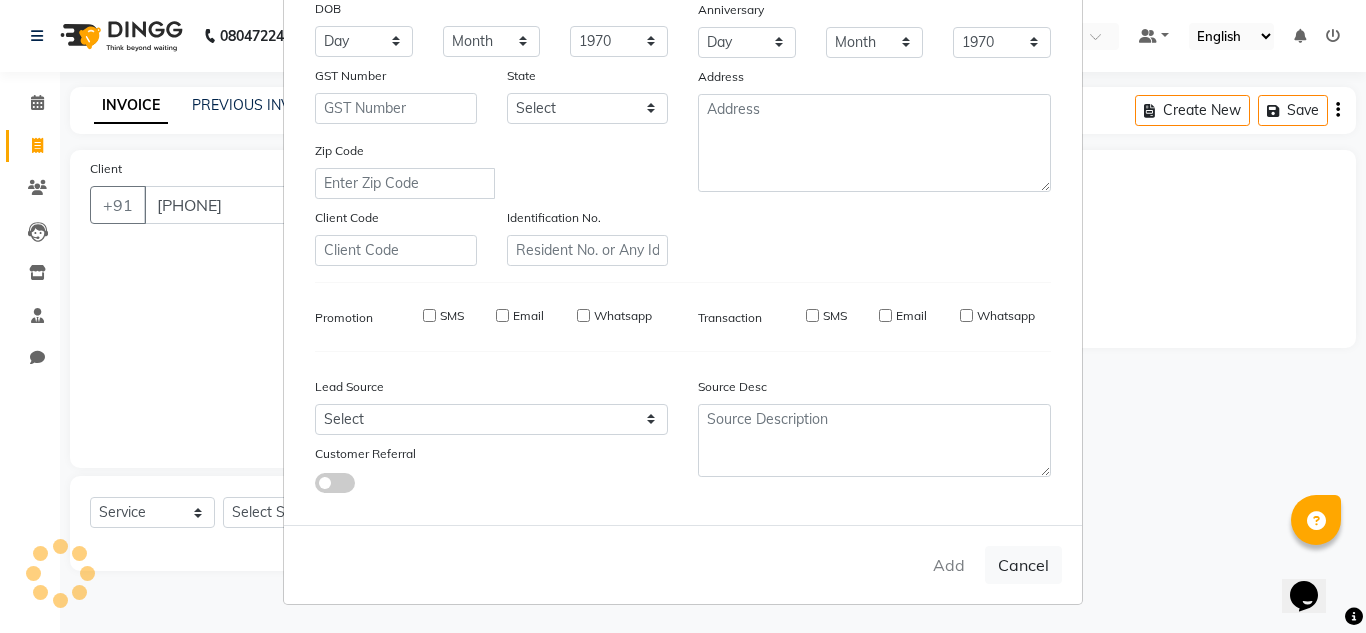 type 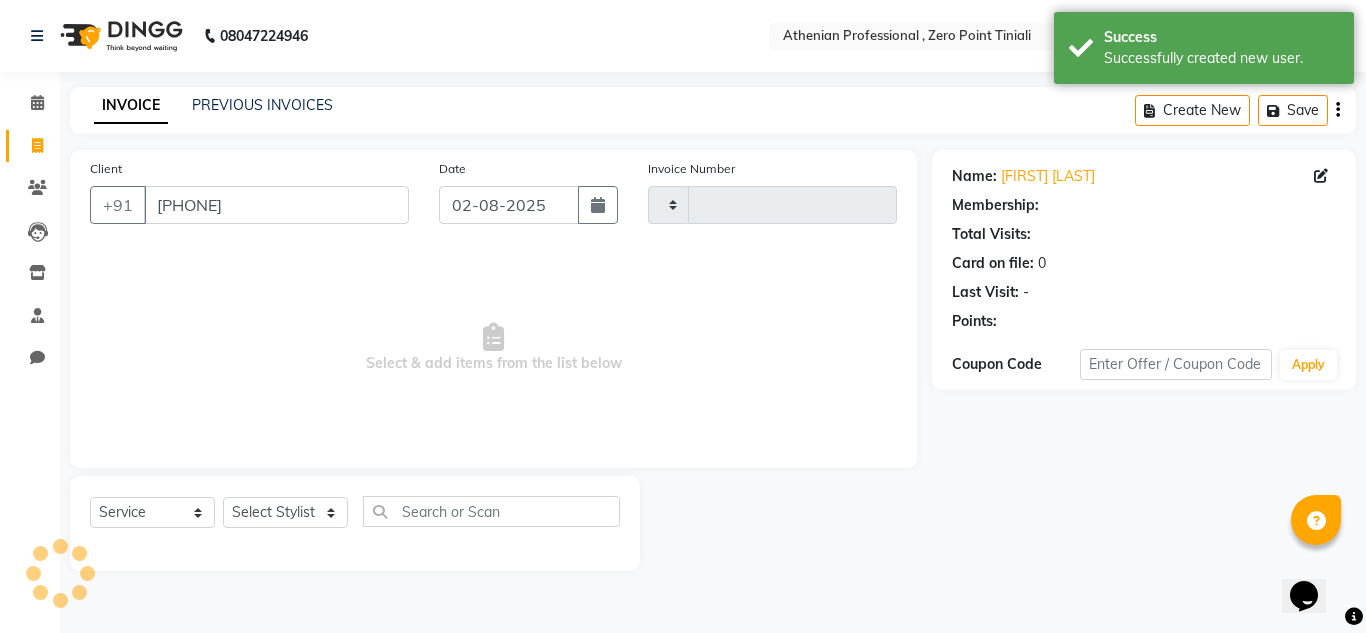 select on "1: Object" 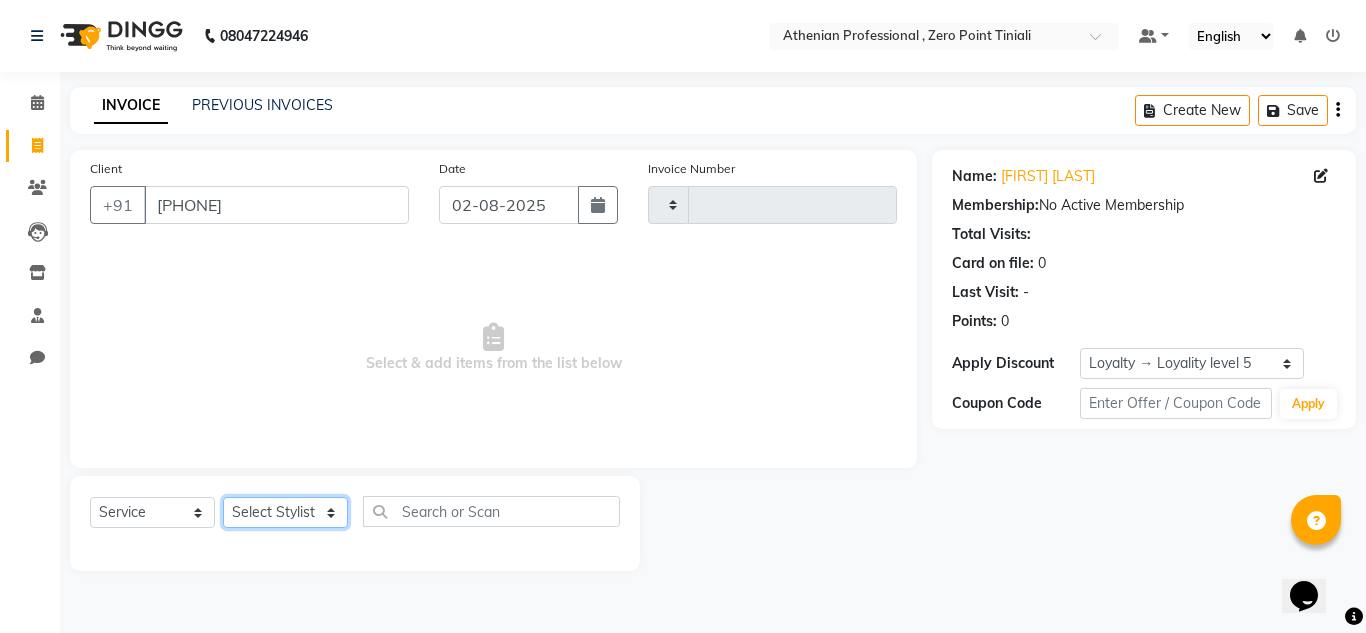 click on "Select Stylist" 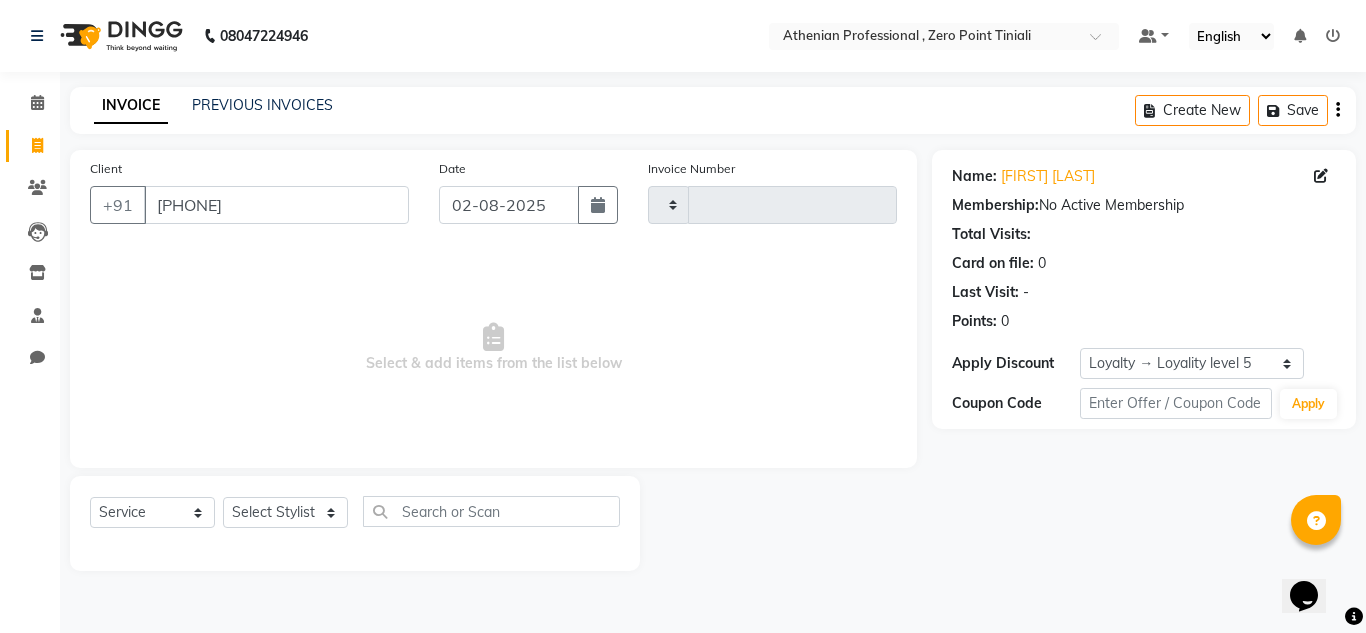 drag, startPoint x: 306, startPoint y: 509, endPoint x: 39, endPoint y: 147, distance: 449.8144 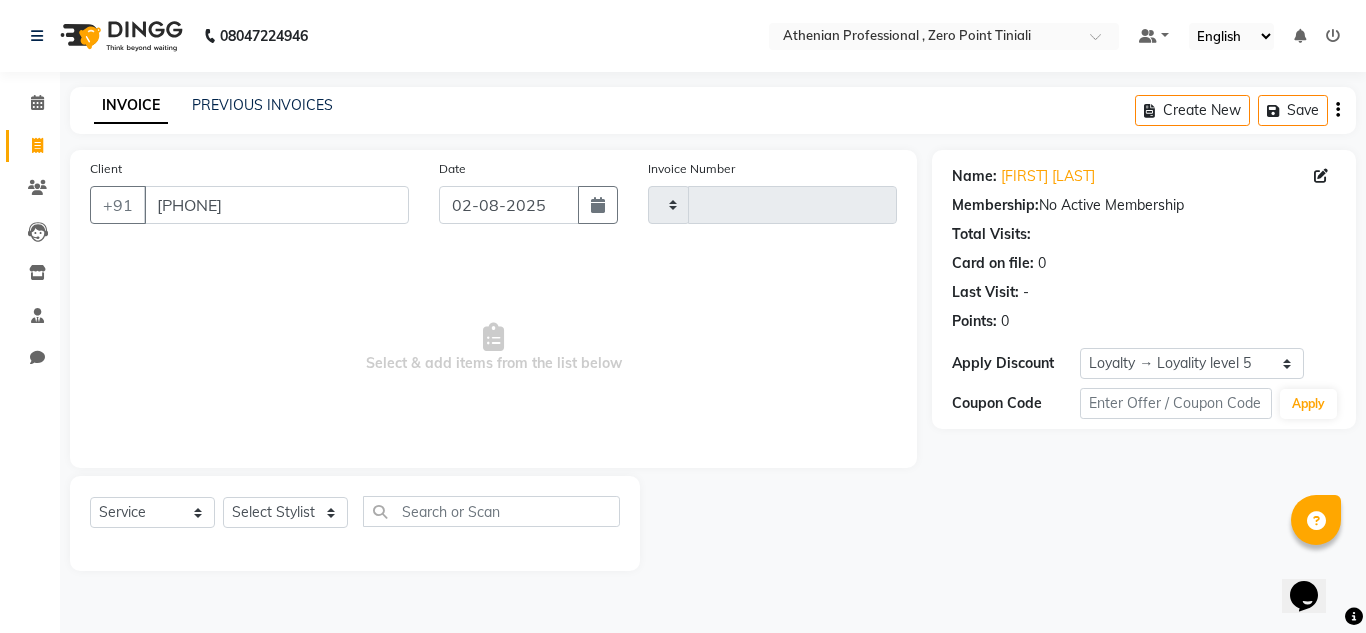 select on "service" 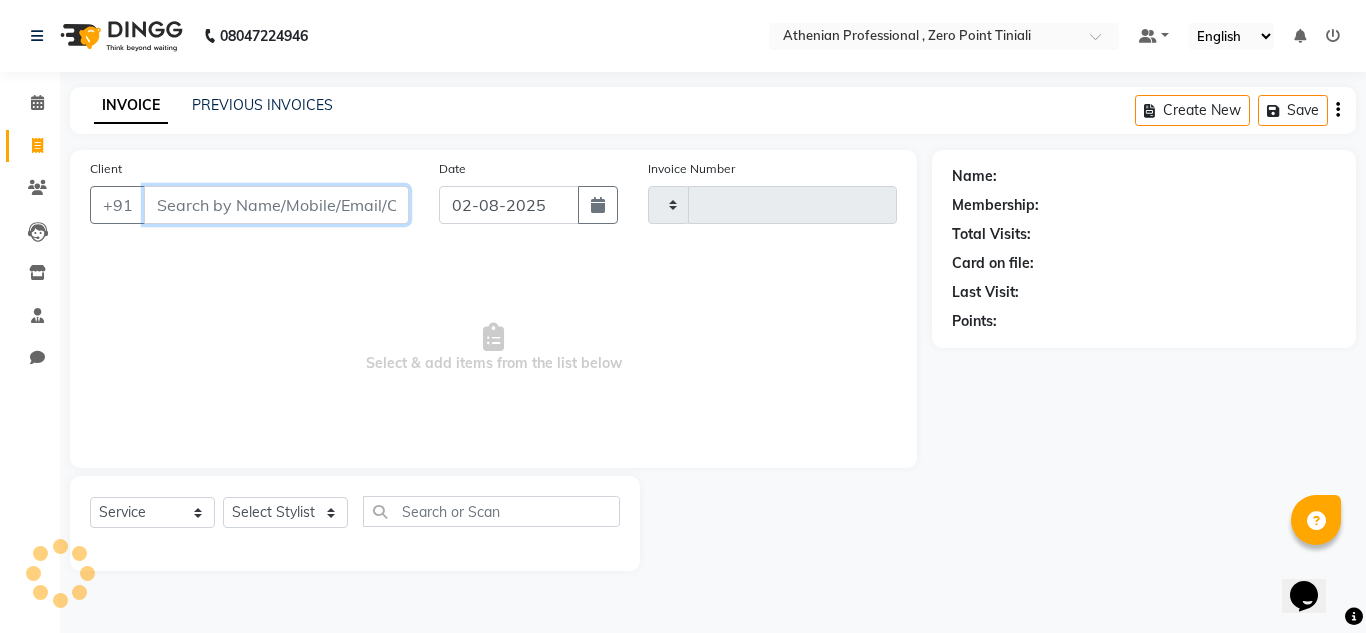 click on "Client" at bounding box center (276, 205) 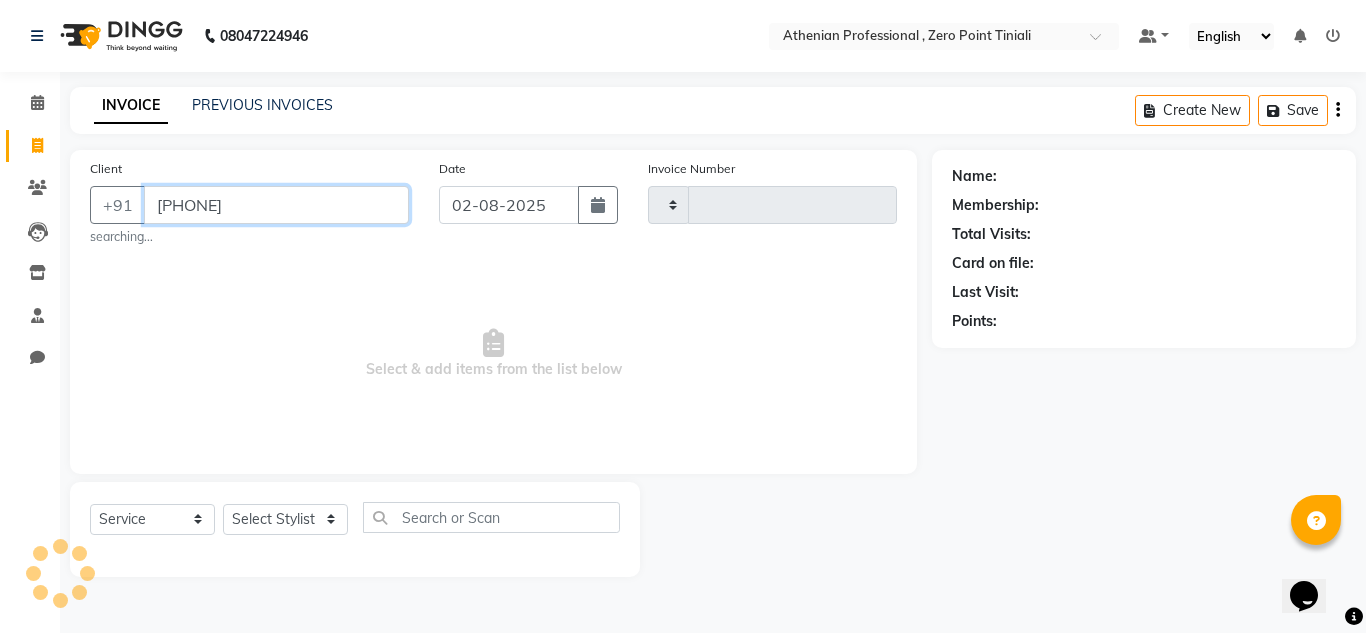 type on "[PHONE]" 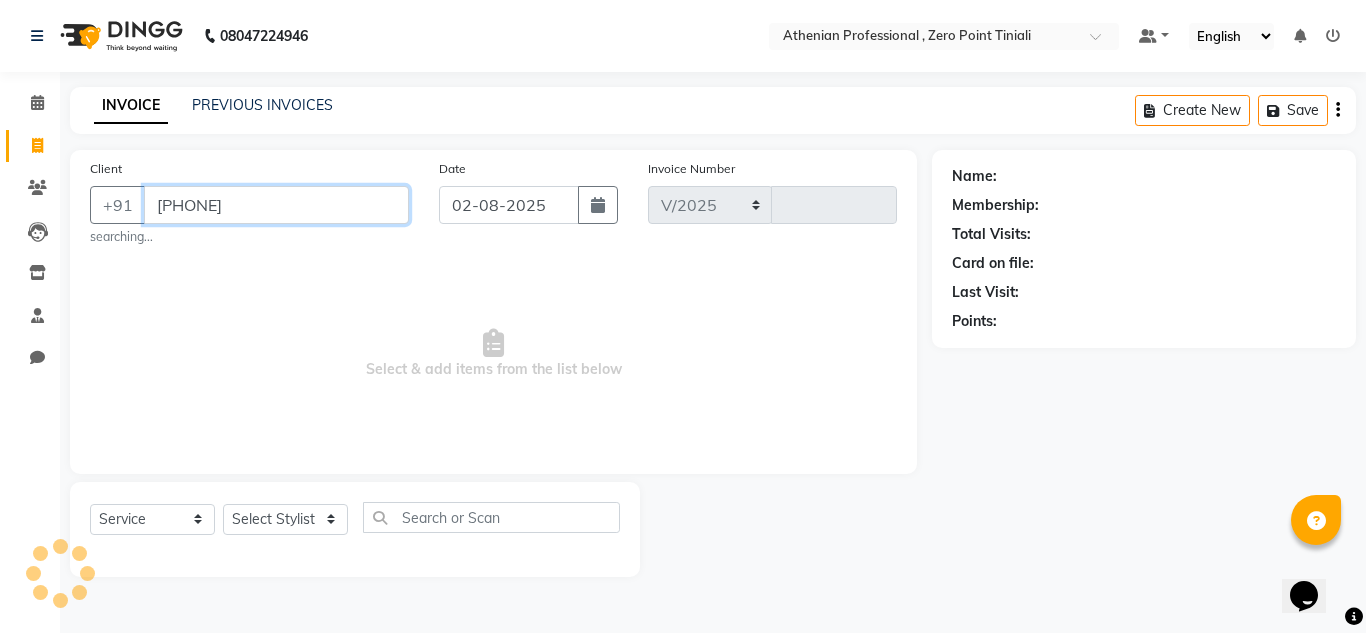 select on "8300" 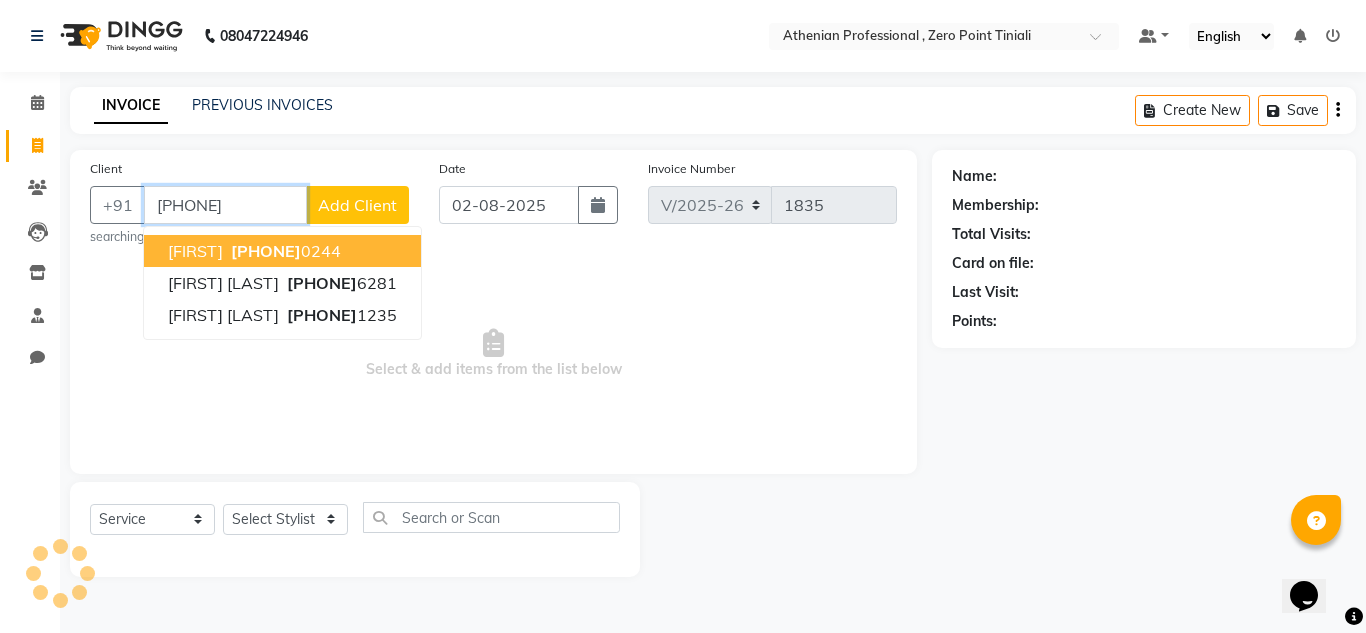 type on "[PHONE]" 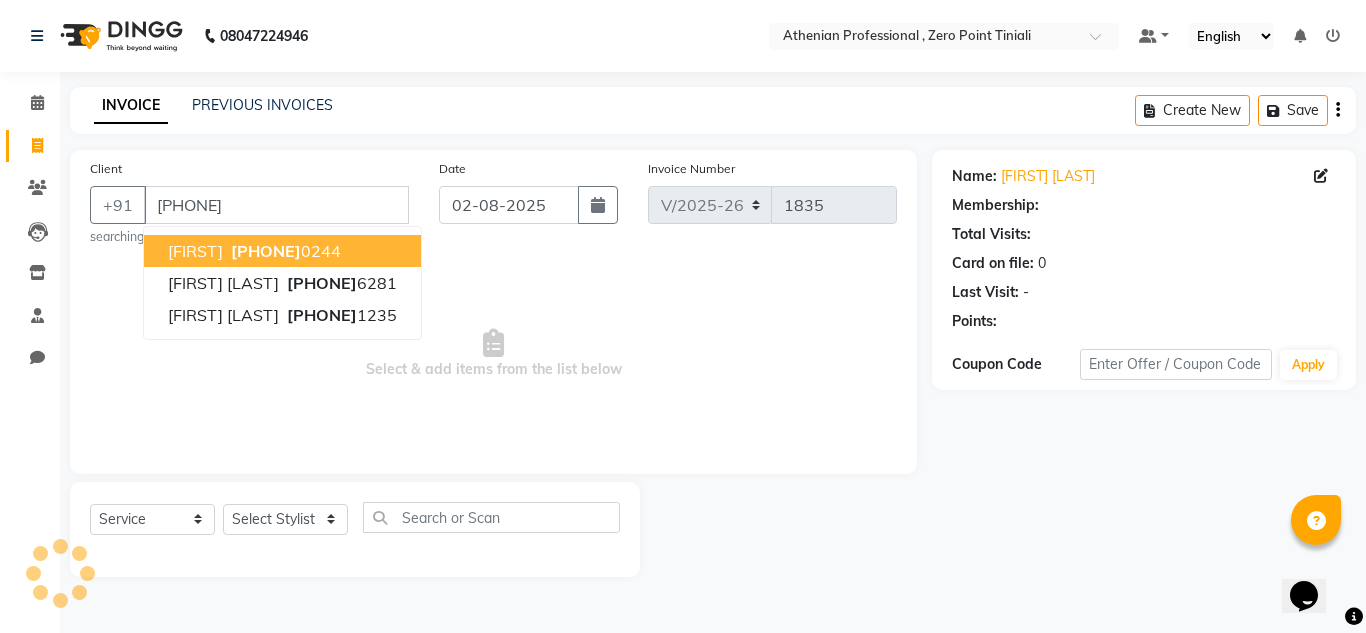 select on "1: Object" 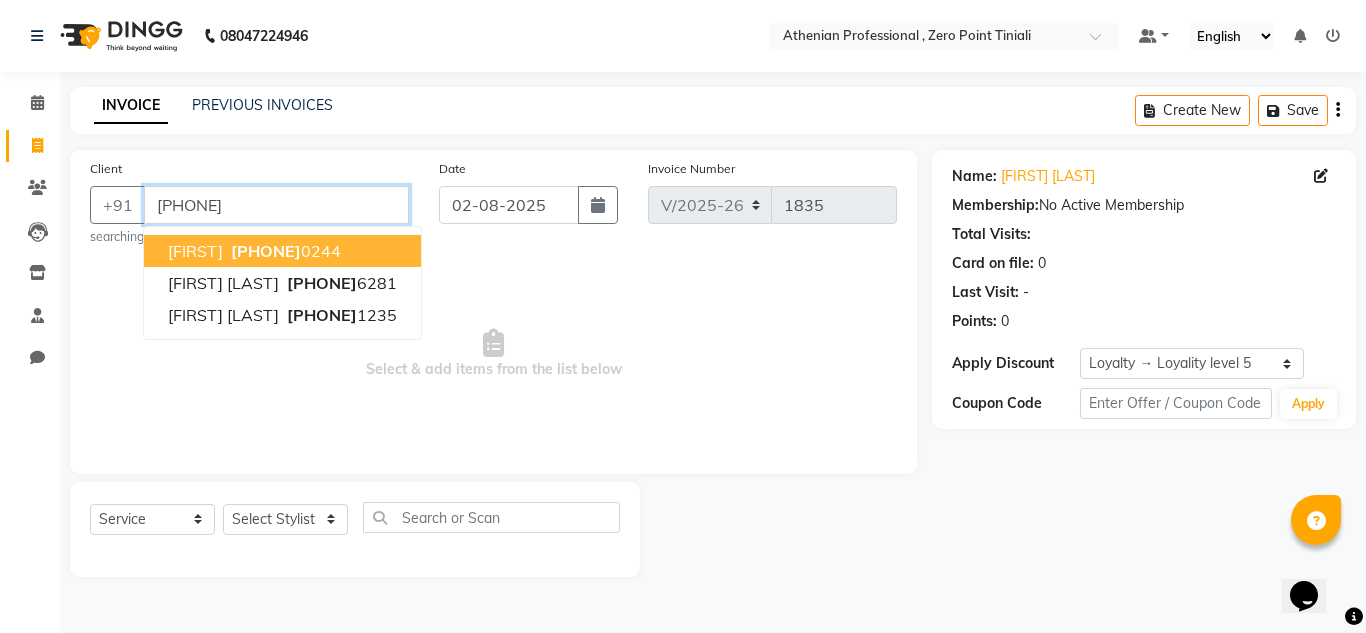 click on "[PHONE]" at bounding box center [276, 205] 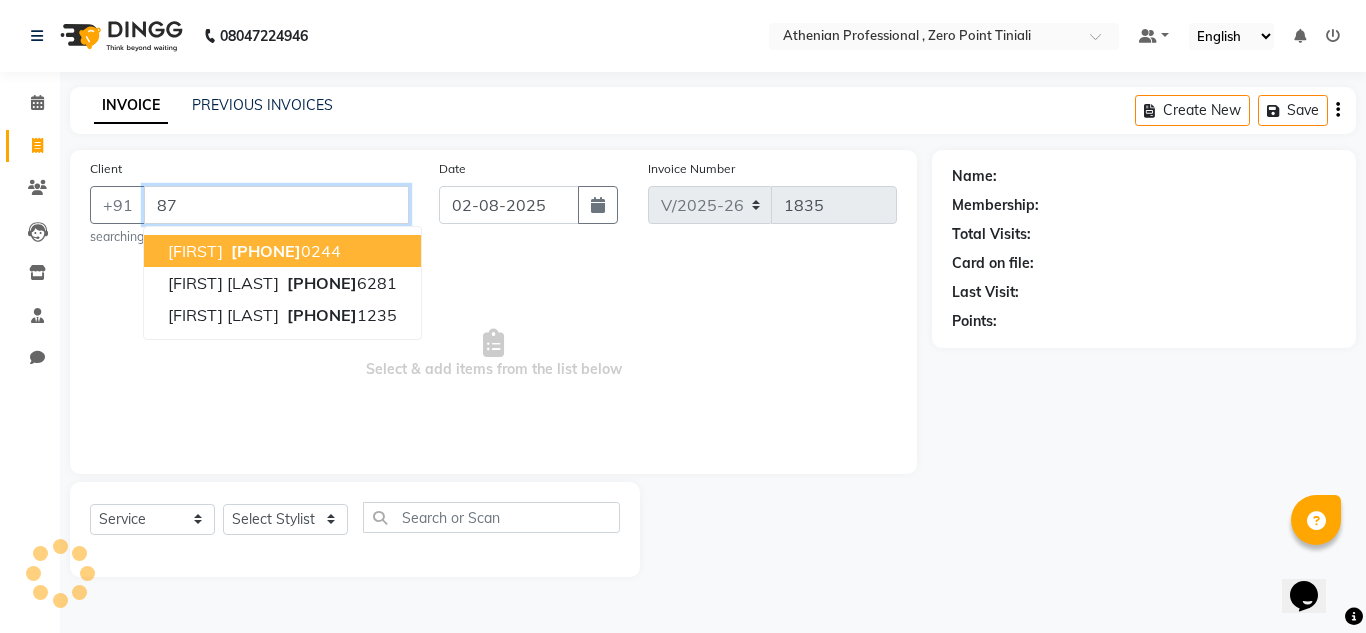 type on "8" 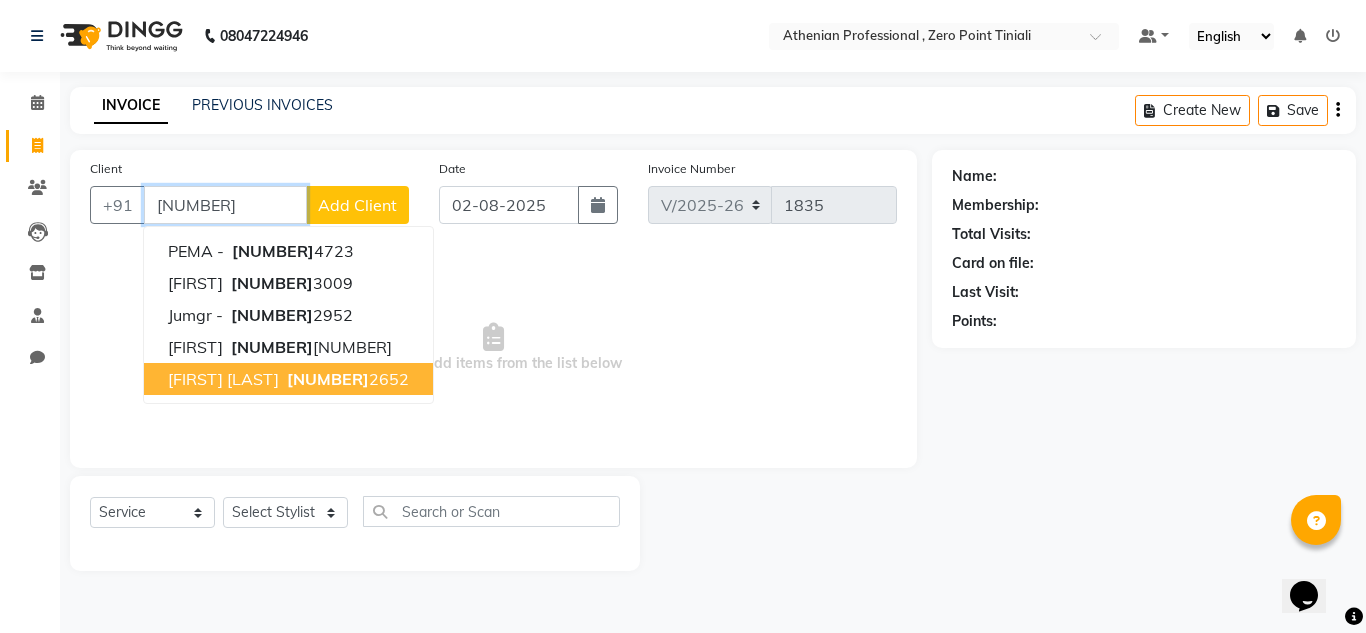 click on "[NUMBER]" at bounding box center [328, 379] 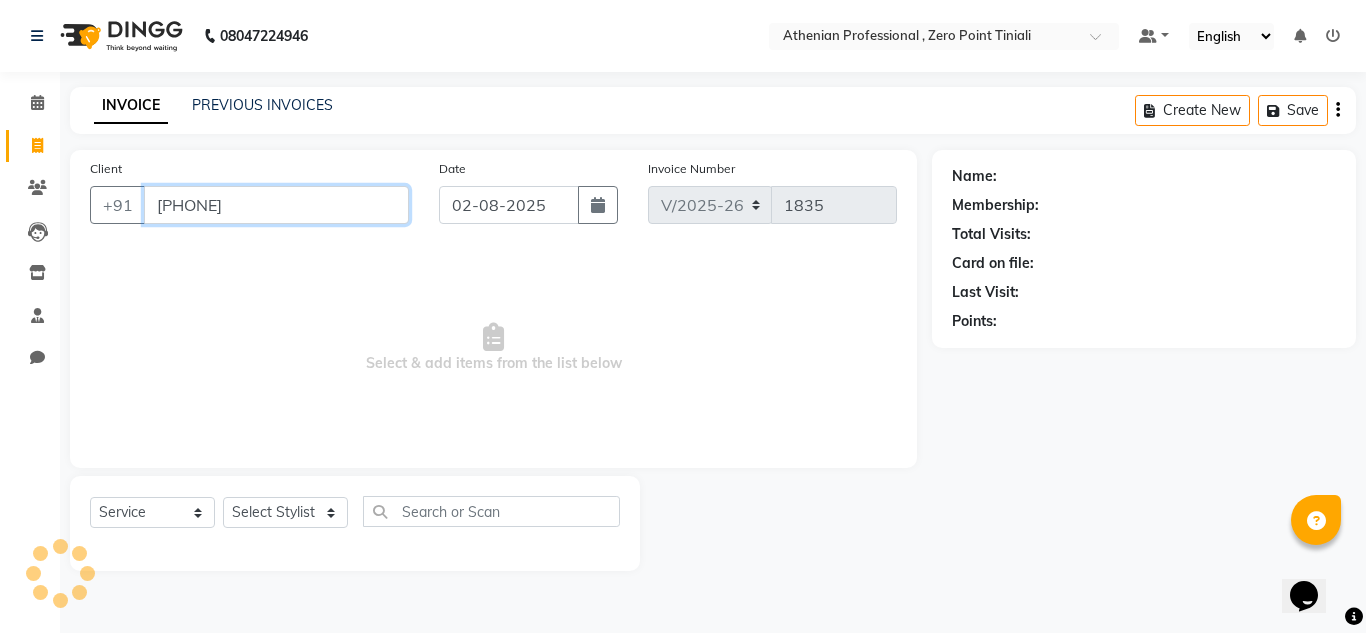 type on "[PHONE]" 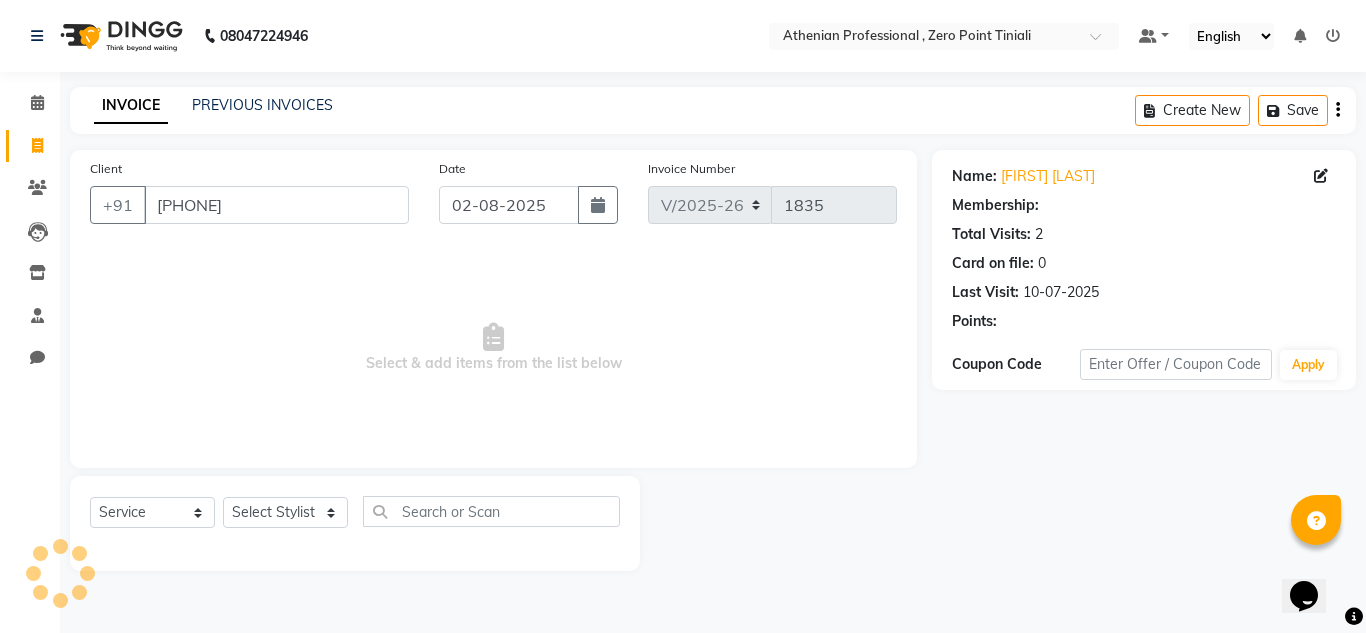 select on "1: Object" 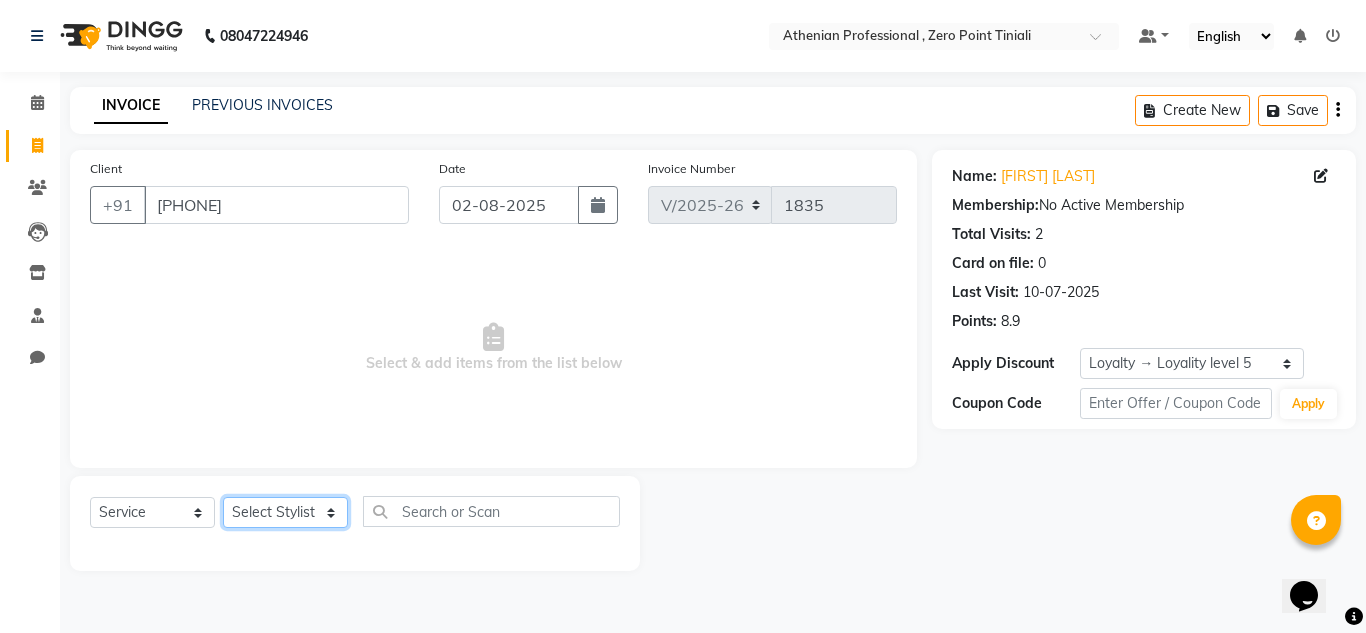click on "Select Stylist Abin Mili Admin JAVED ANSARI KOLAM WANGSU KOSHEH BIHAM LINDUM NEME MAHINDRA BASUMATARY Manager MANJU MANHAM MINUKA CHETTRY NGAMNON RALONGHAM SHADAB KHAN SUMAN MAGAR SUMI BISWAS  SWAPNA DEVI CHETRY TAMCHI YAMA Toingam Jamikham YELLI LIKHA" 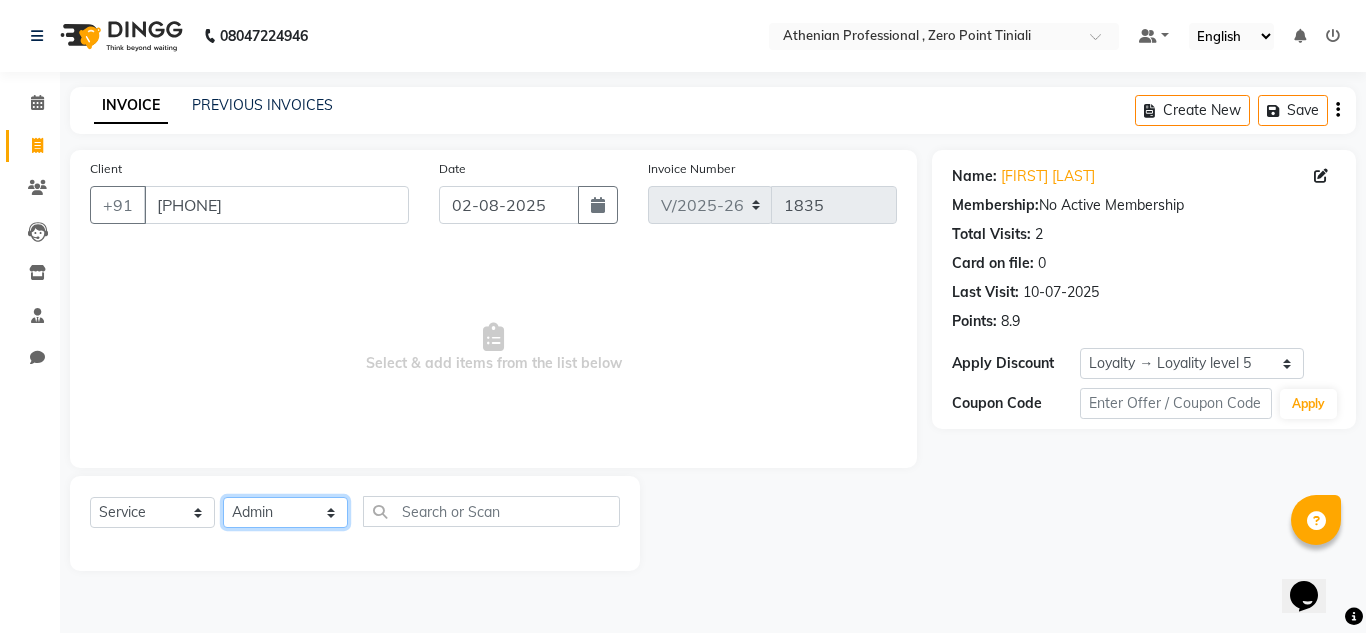 click on "Select Stylist Abin Mili Admin JAVED ANSARI KOLAM WANGSU KOSHEH BIHAM LINDUM NEME MAHINDRA BASUMATARY Manager MANJU MANHAM MINUKA CHETTRY NGAMNON RALONGHAM SHADAB KHAN SUMAN MAGAR SUMI BISWAS  SWAPNA DEVI CHETRY TAMCHI YAMA Toingam Jamikham YELLI LIKHA" 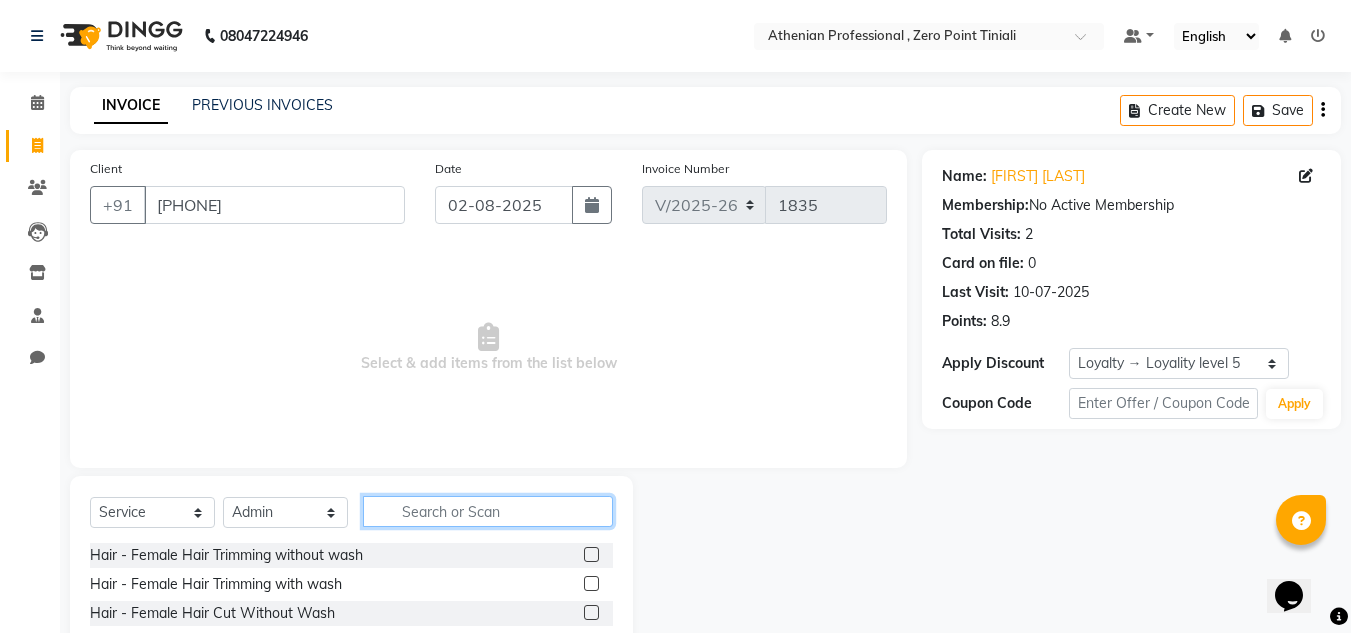 click 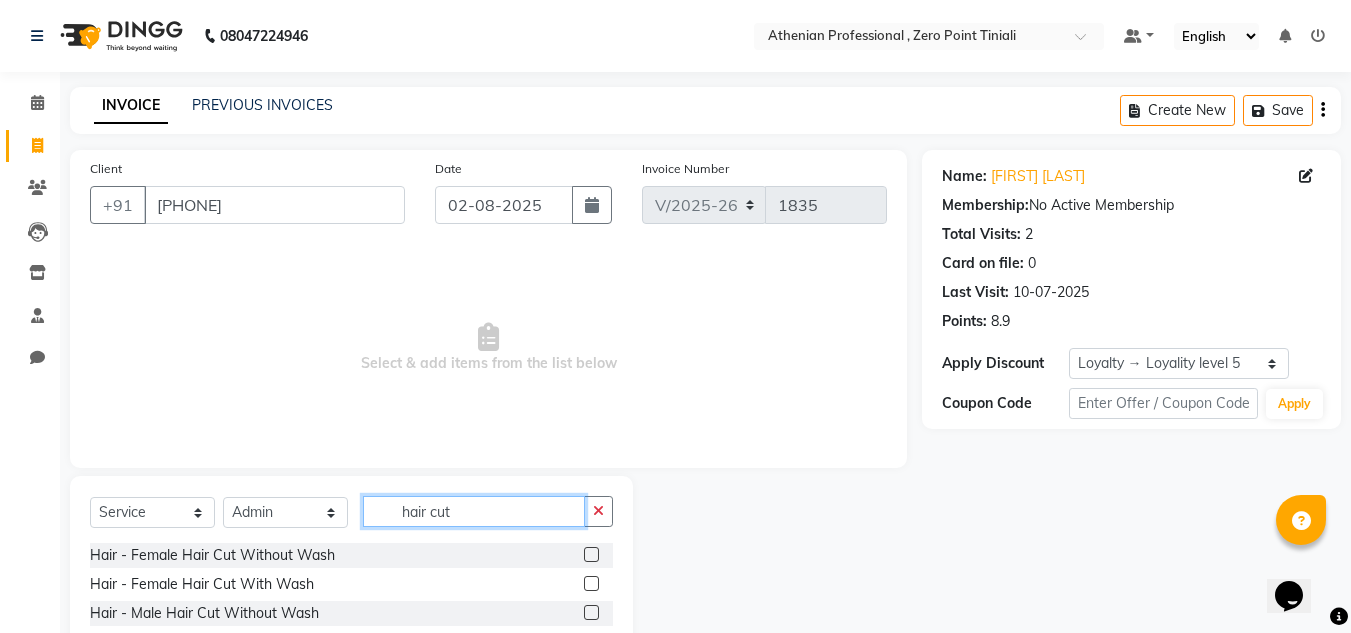 scroll, scrollTop: 126, scrollLeft: 0, axis: vertical 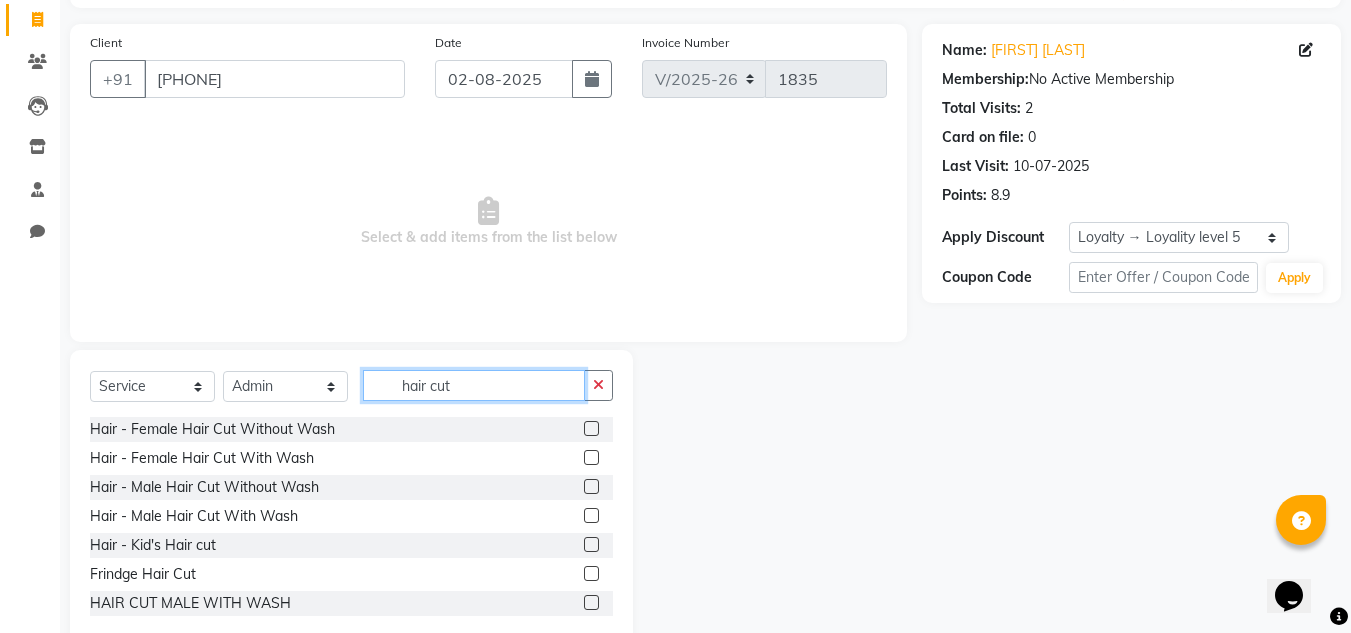 type on "hair cut" 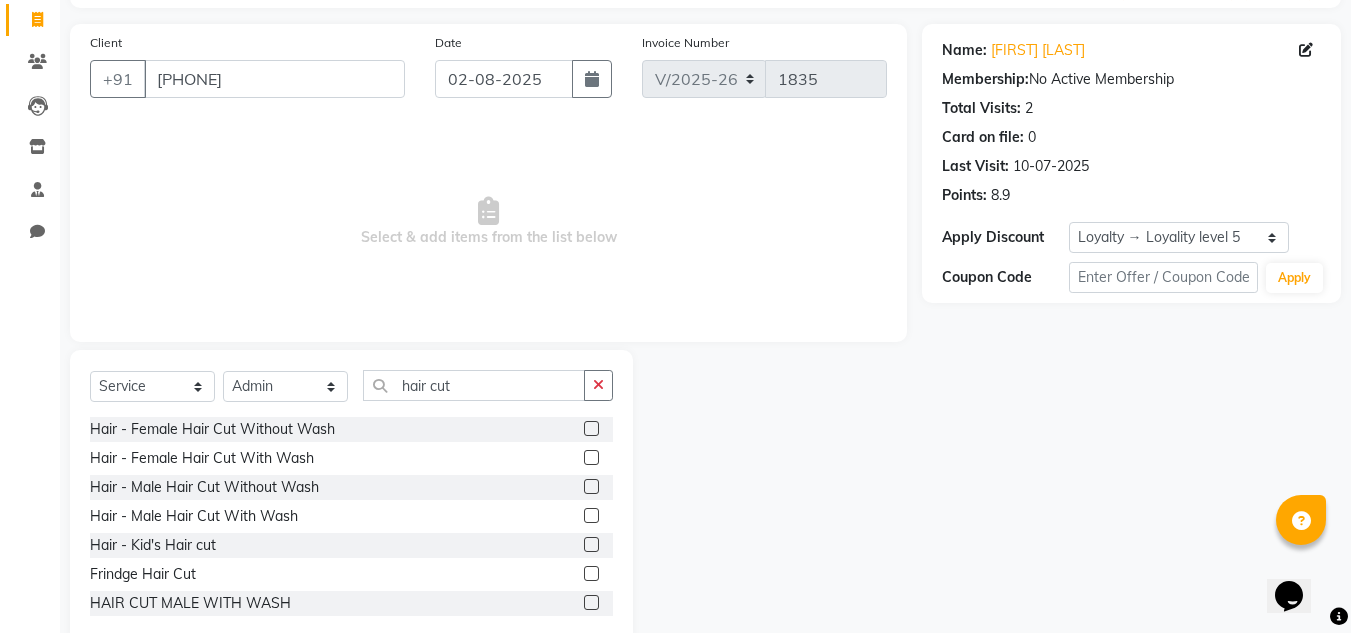 click 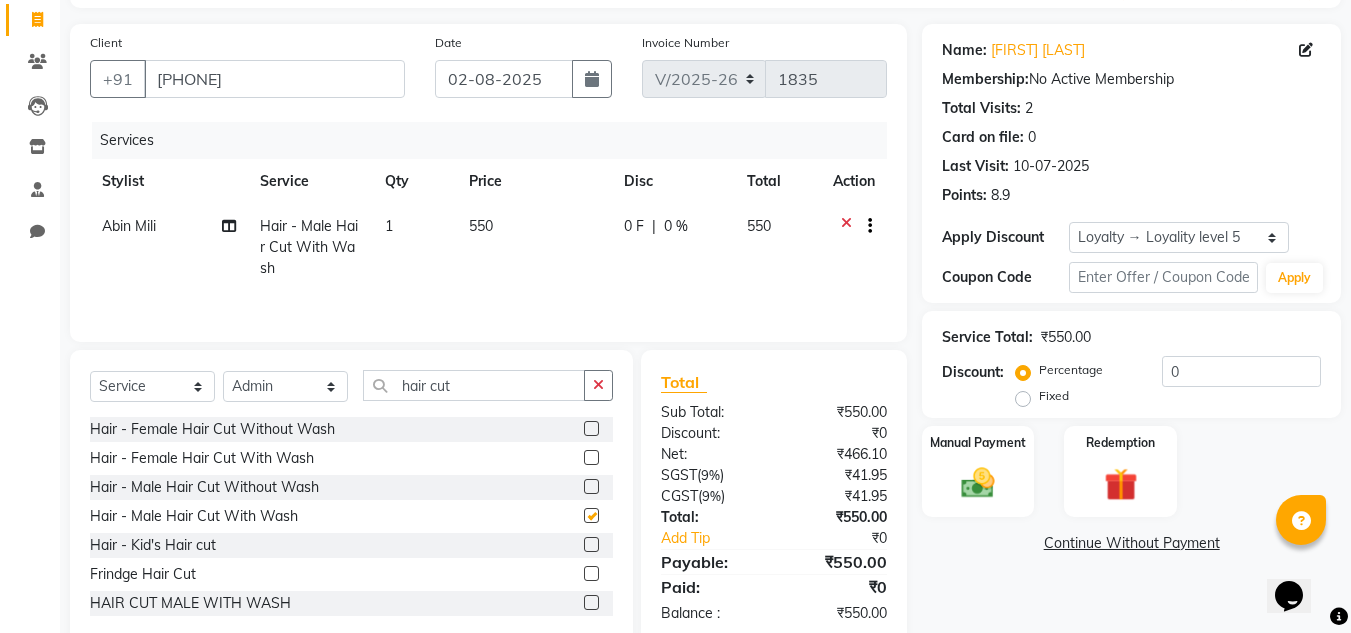 checkbox on "false" 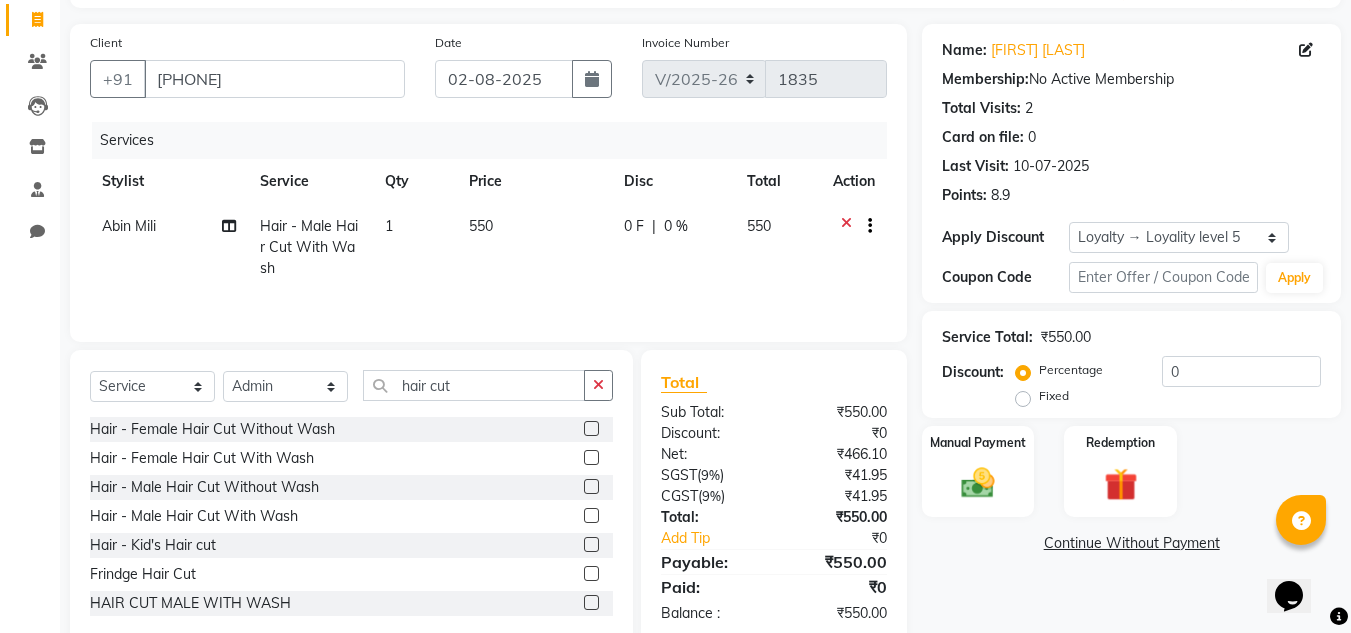 scroll, scrollTop: 168, scrollLeft: 0, axis: vertical 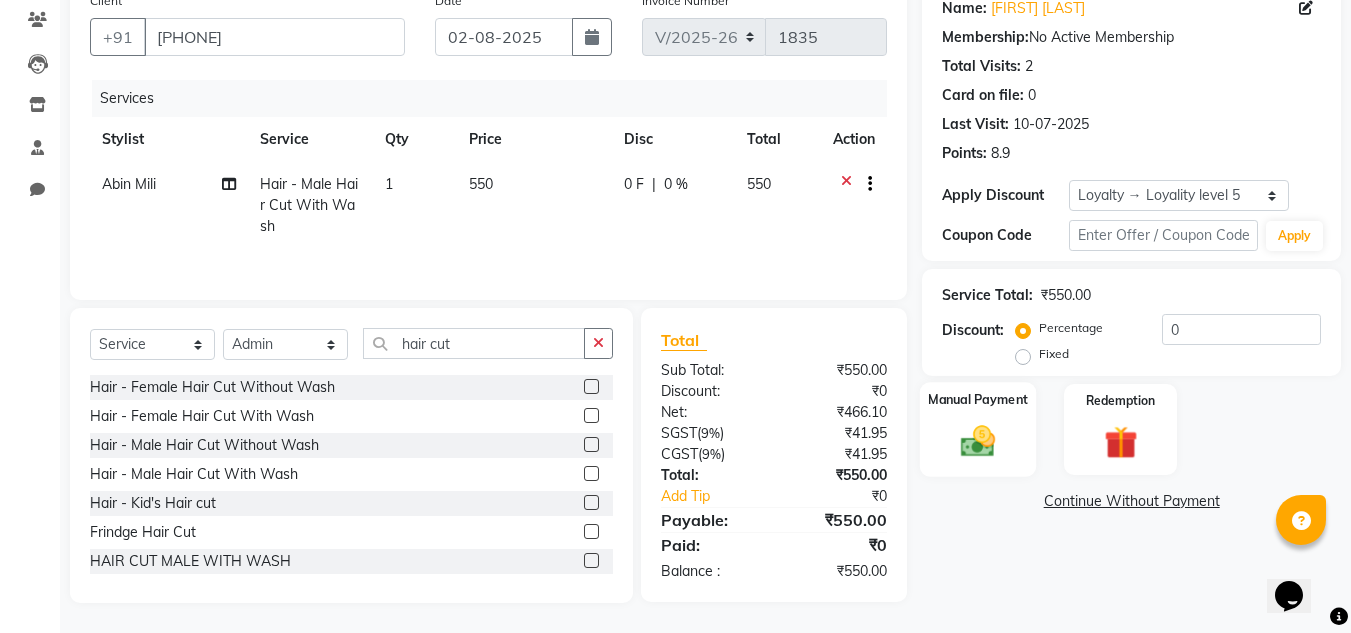 click 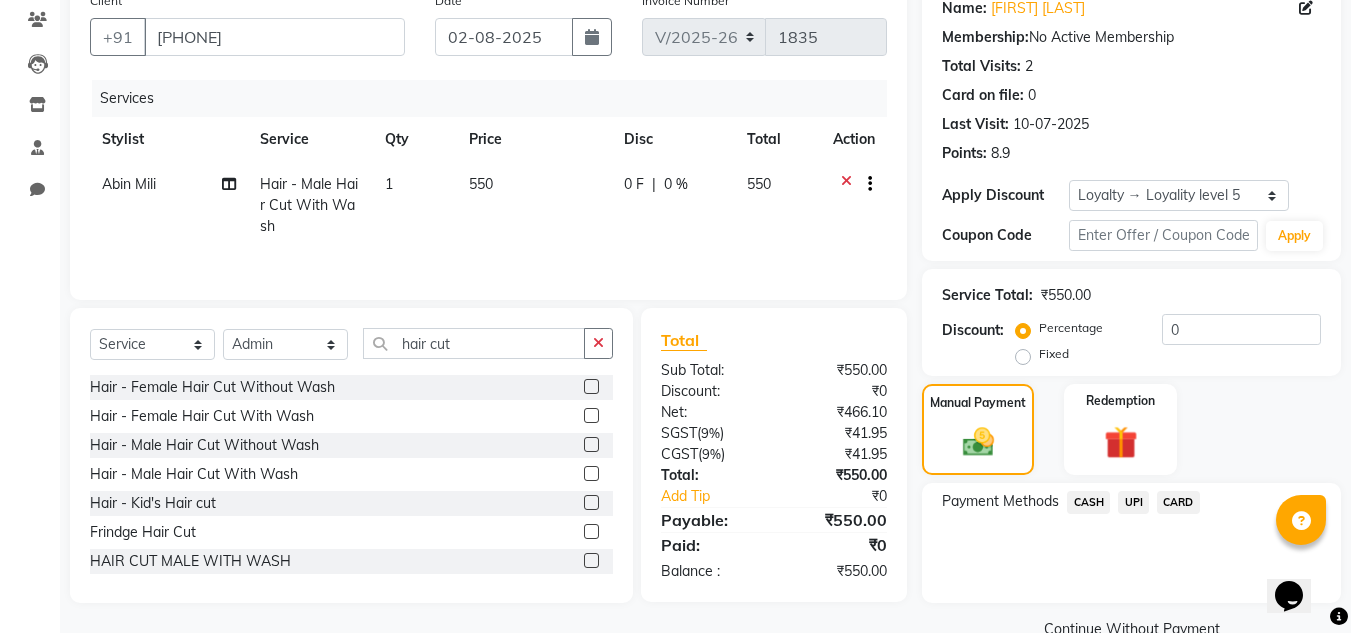 click on "UPI" 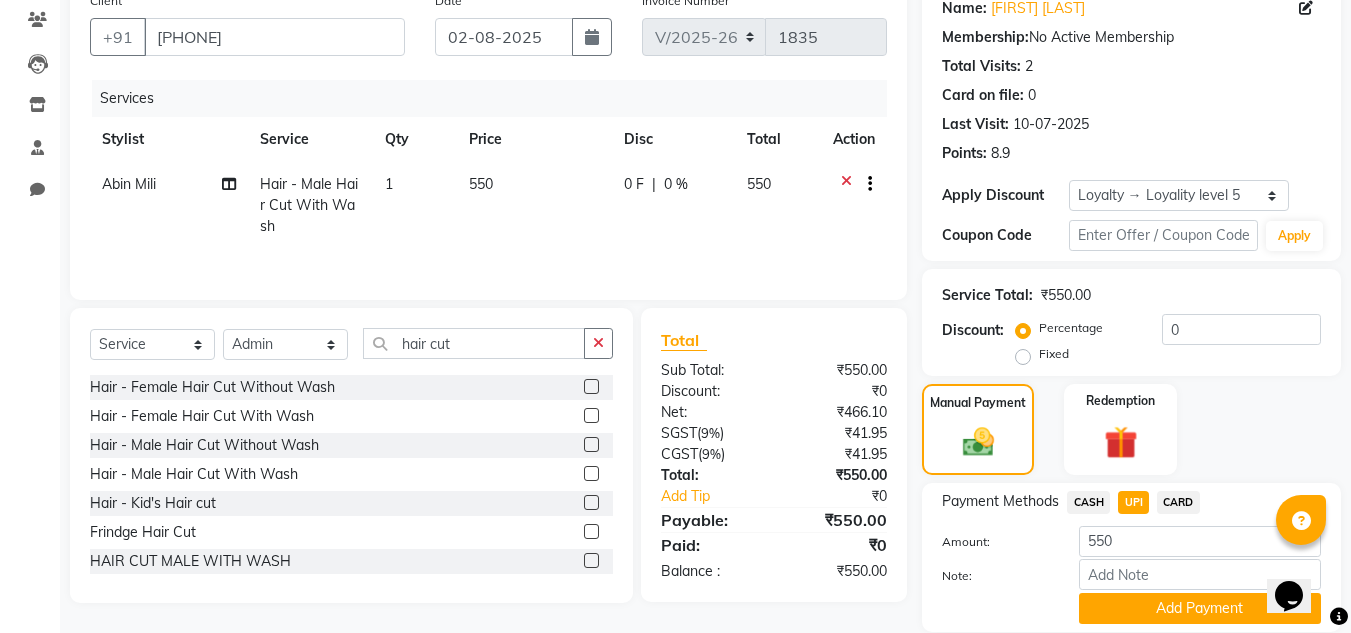 scroll, scrollTop: 238, scrollLeft: 0, axis: vertical 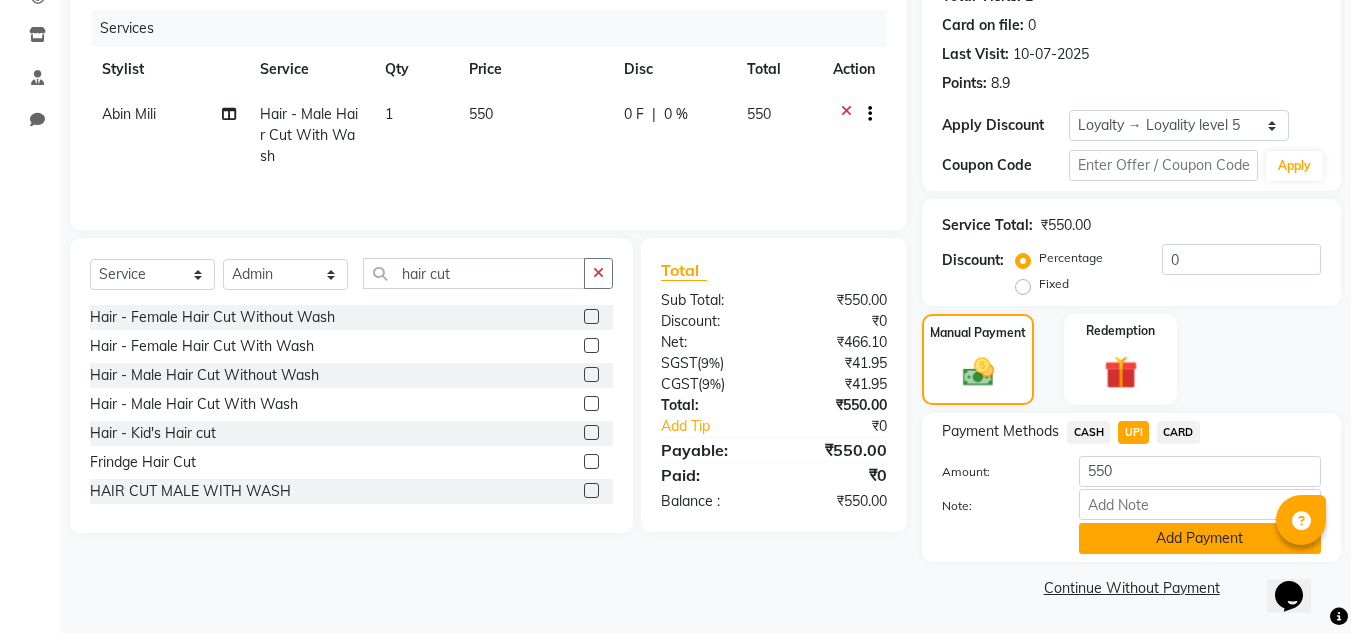click on "Add Payment" 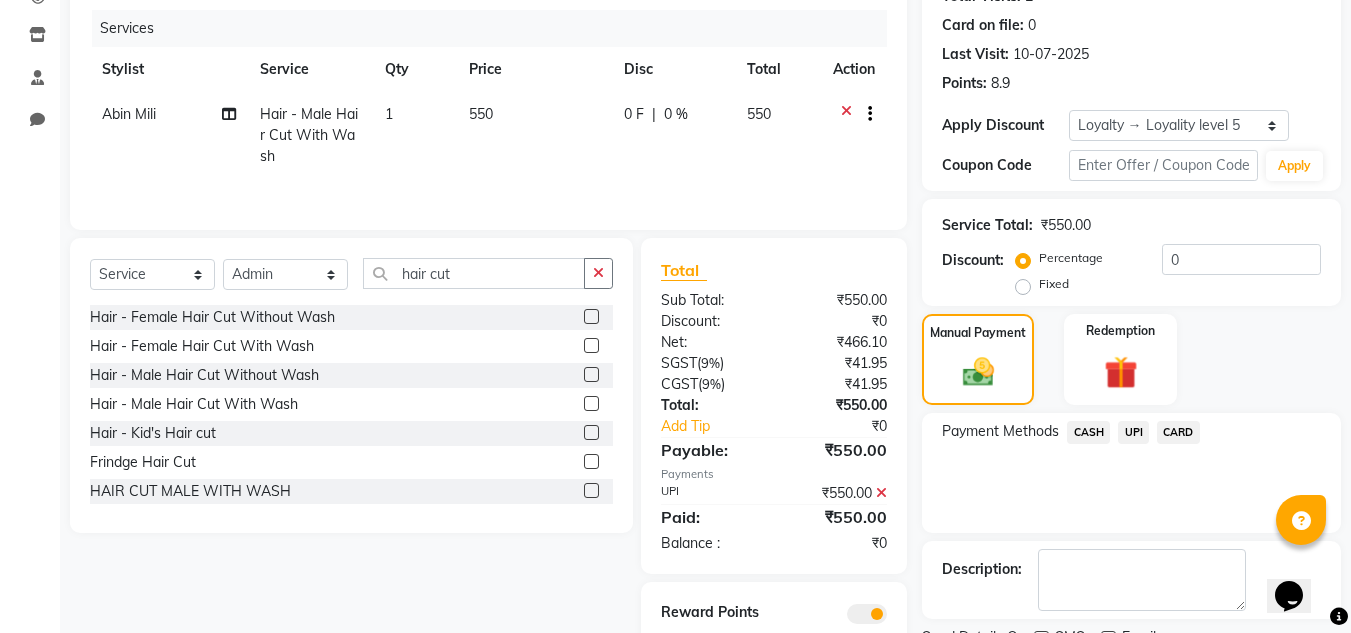 scroll, scrollTop: 322, scrollLeft: 0, axis: vertical 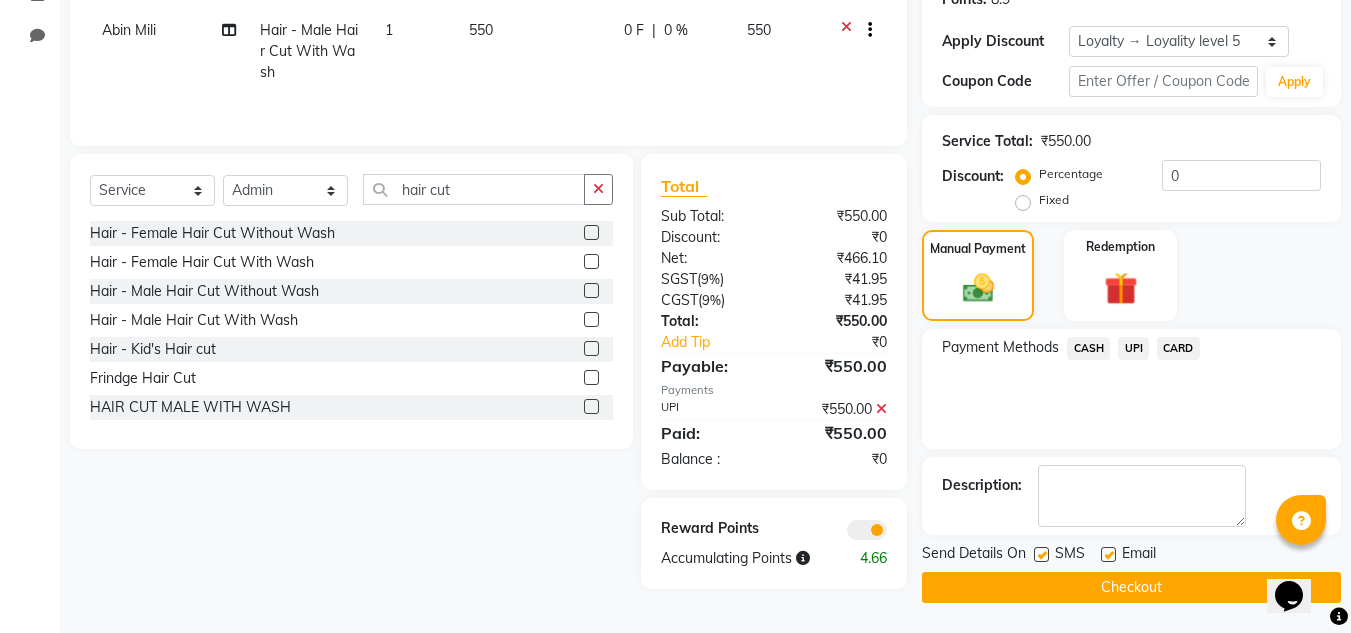 click on "Checkout" 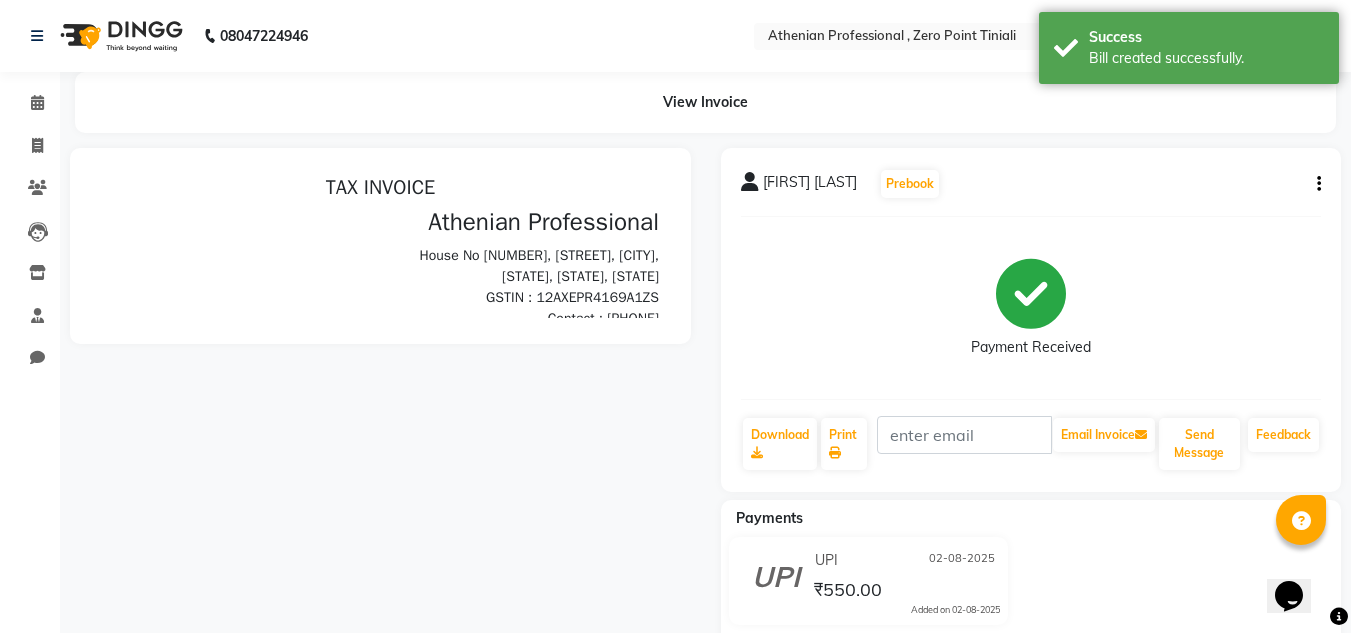 scroll, scrollTop: 0, scrollLeft: 0, axis: both 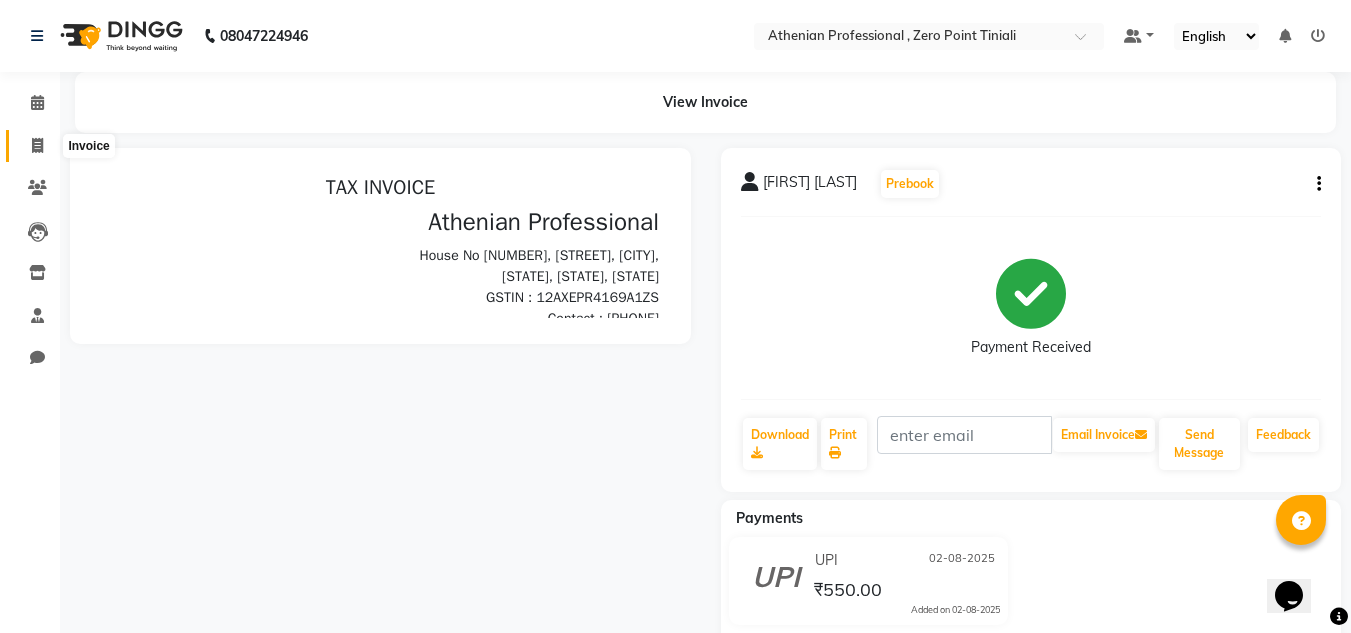 click 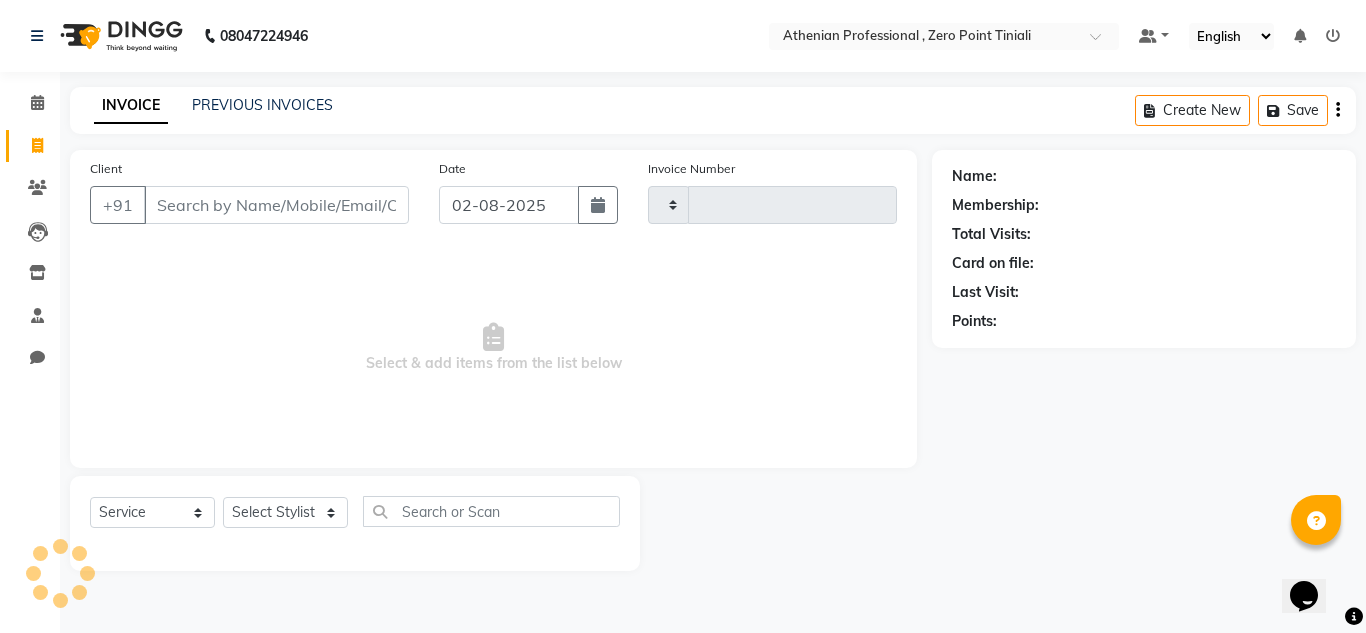 click on "Client" at bounding box center [276, 205] 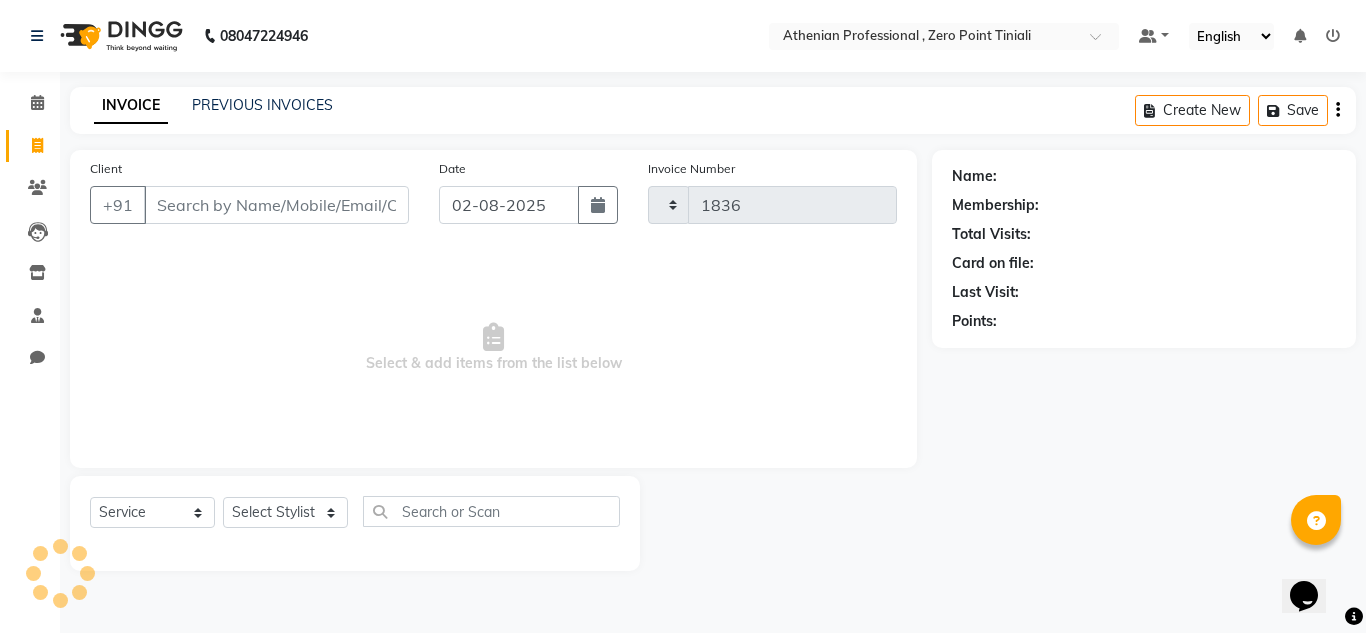 select on "8300" 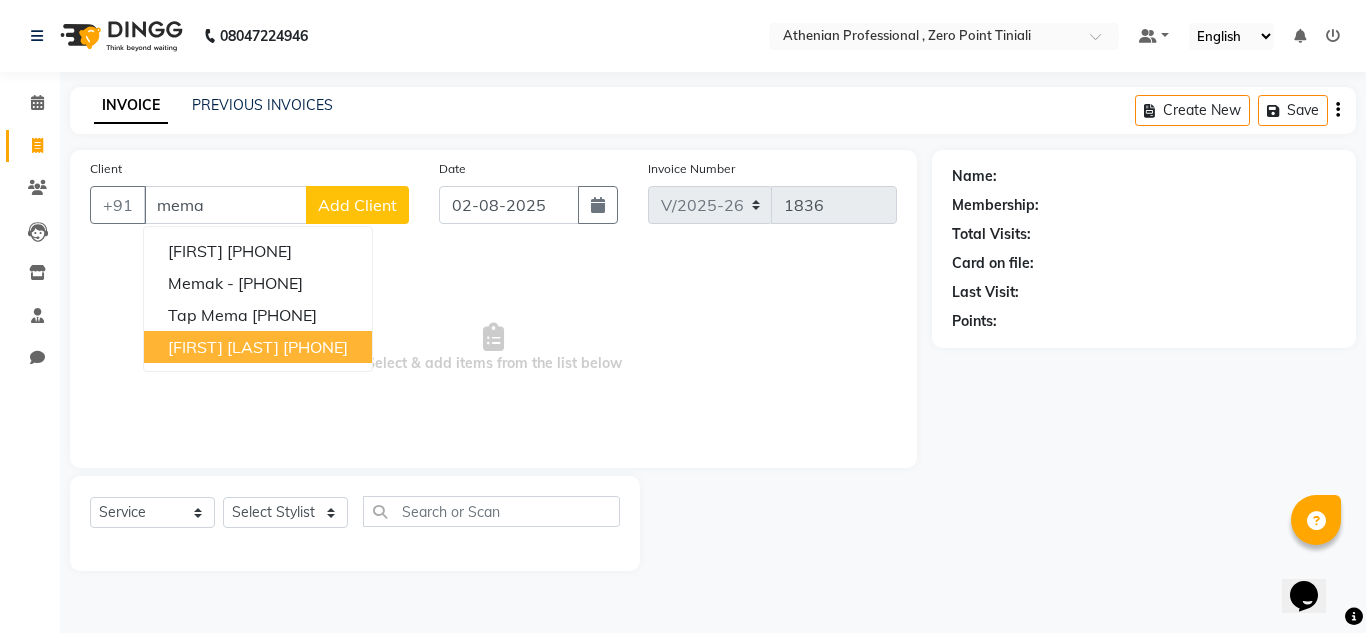 click on "[PHONE]" at bounding box center [315, 347] 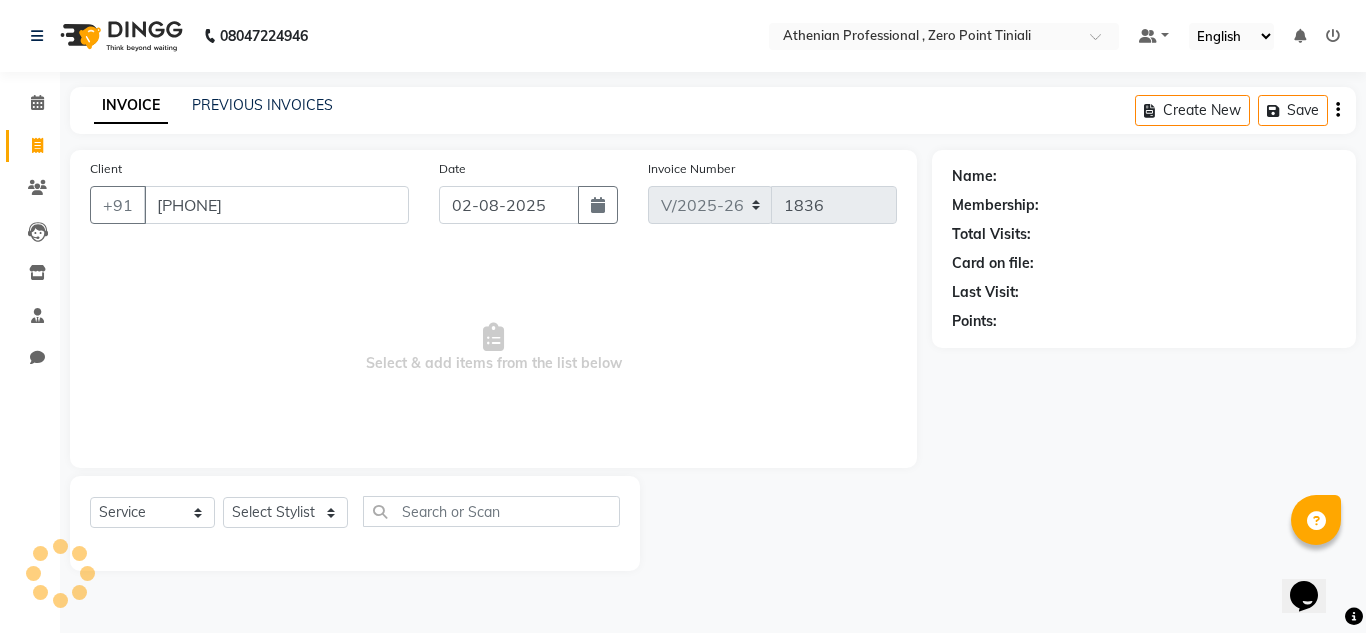 type on "[PHONE]" 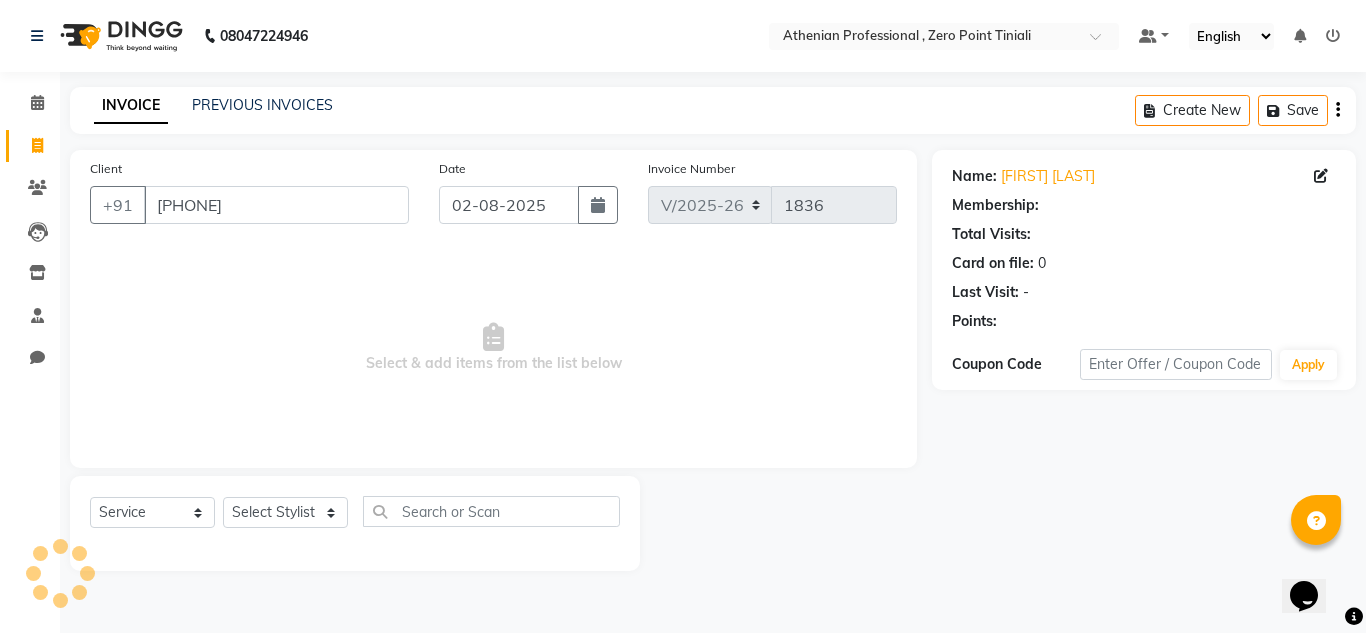 select on "1: Object" 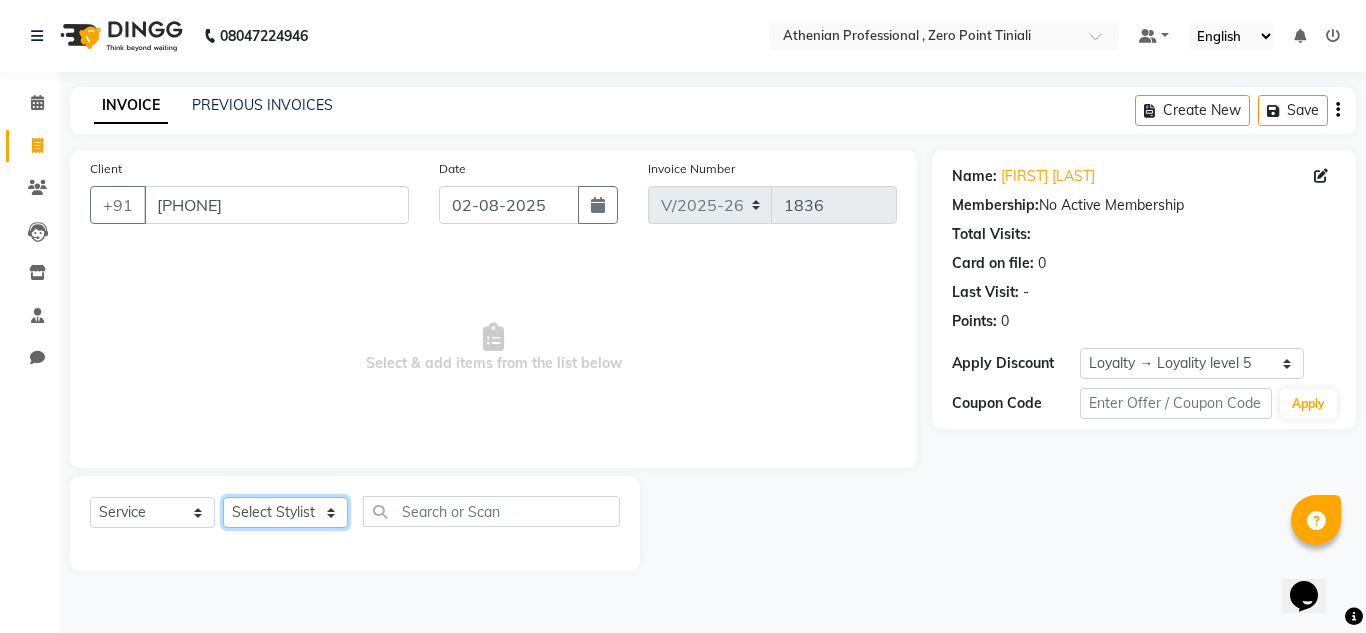 click on "Select Stylist Abin Mili Admin JAVED ANSARI KOLAM WANGSU KOSHEH BIHAM LINDUM NEME MAHINDRA BASUMATARY Manager MANJU MANHAM MINUKA CHETTRY NGAMNON RALONGHAM SHADAB KHAN SUMAN MAGAR SUMI BISWAS  SWAPNA DEVI CHETRY TAMCHI YAMA Toingam Jamikham YELLI LIKHA" 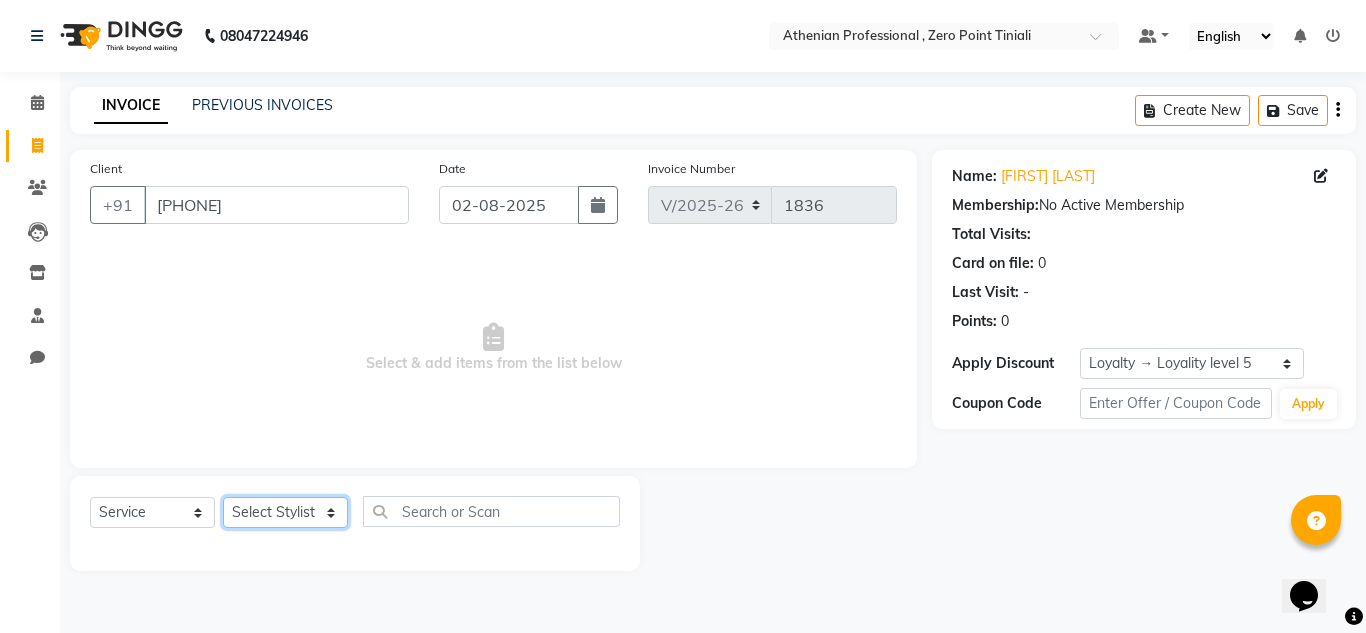 select on "80199" 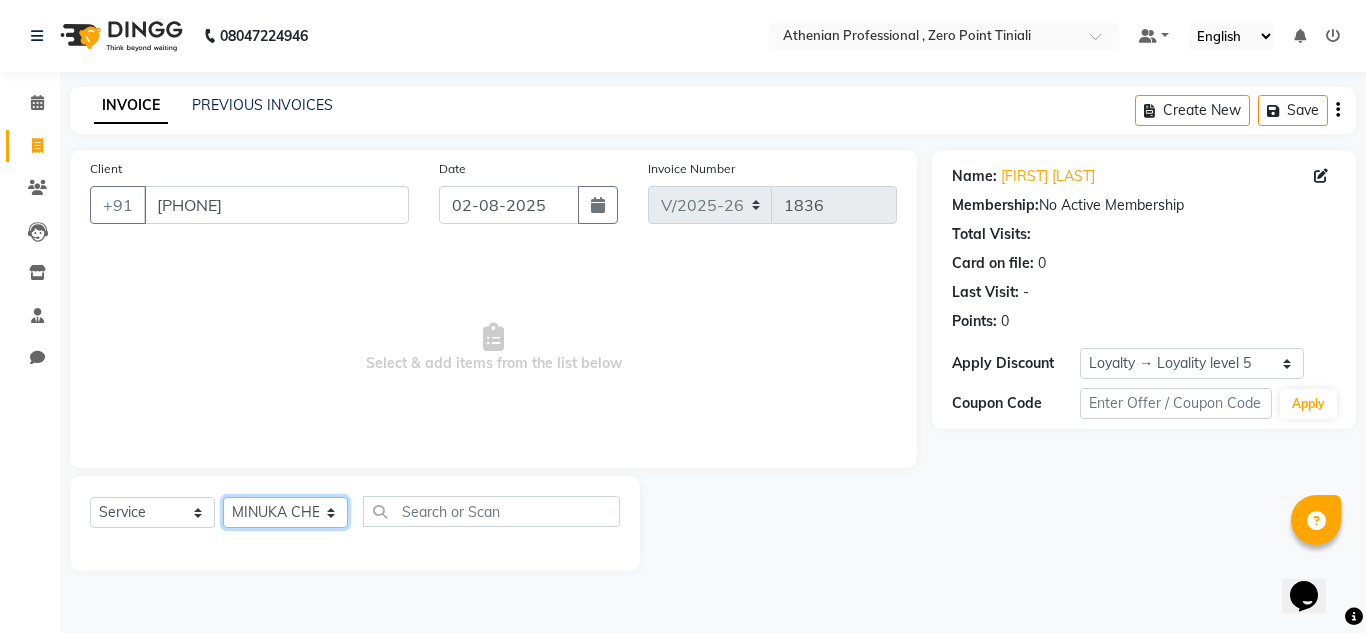 click on "Select Stylist Abin Mili Admin JAVED ANSARI KOLAM WANGSU KOSHEH BIHAM LINDUM NEME MAHINDRA BASUMATARY Manager MANJU MANHAM MINUKA CHETTRY NGAMNON RALONGHAM SHADAB KHAN SUMAN MAGAR SUMI BISWAS  SWAPNA DEVI CHETRY TAMCHI YAMA Toingam Jamikham YELLI LIKHA" 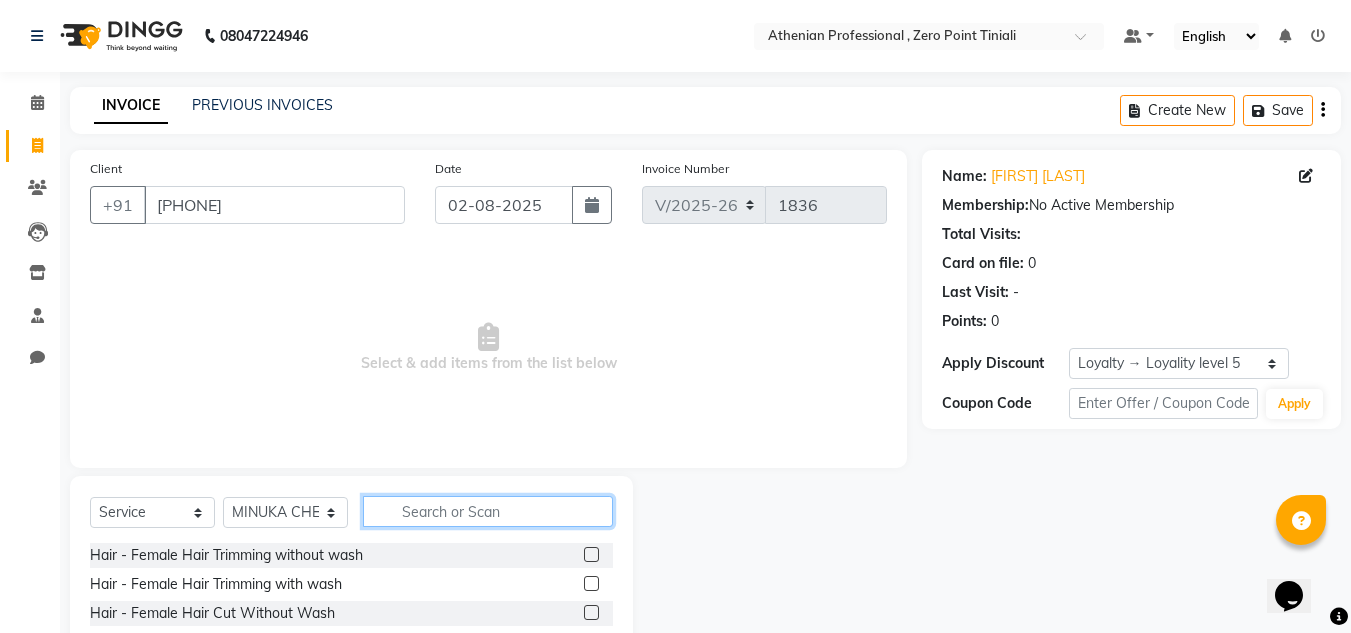 click 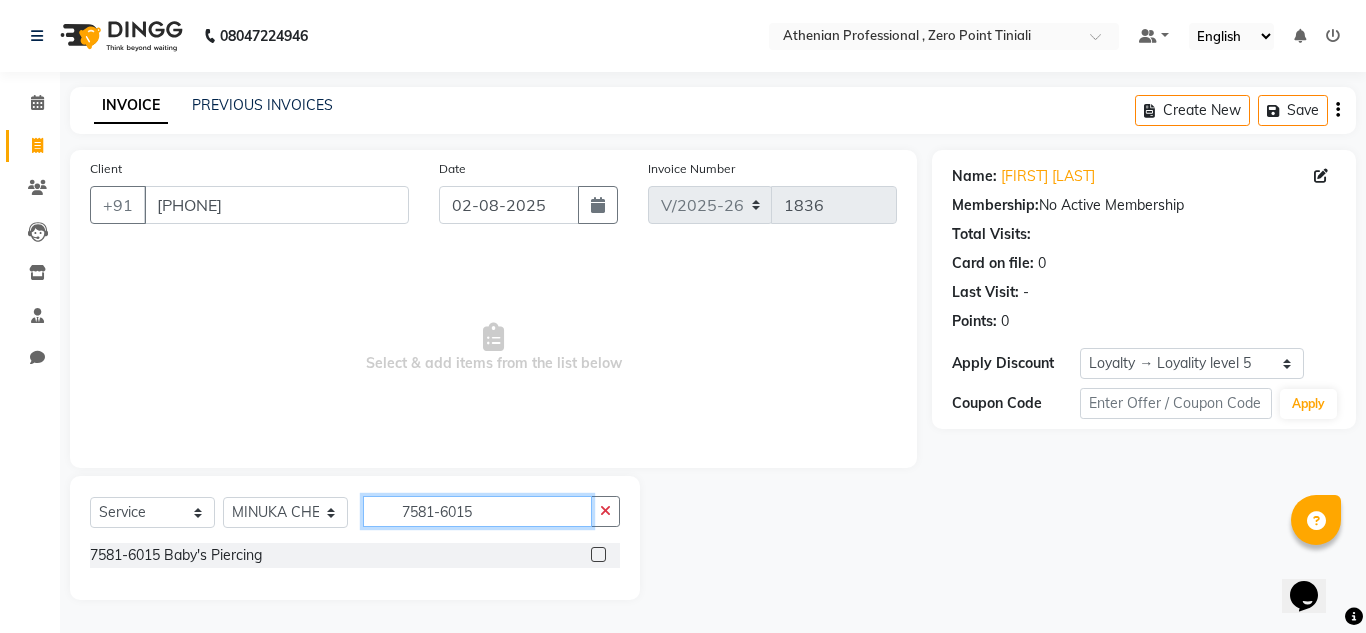 type on "7581-6015" 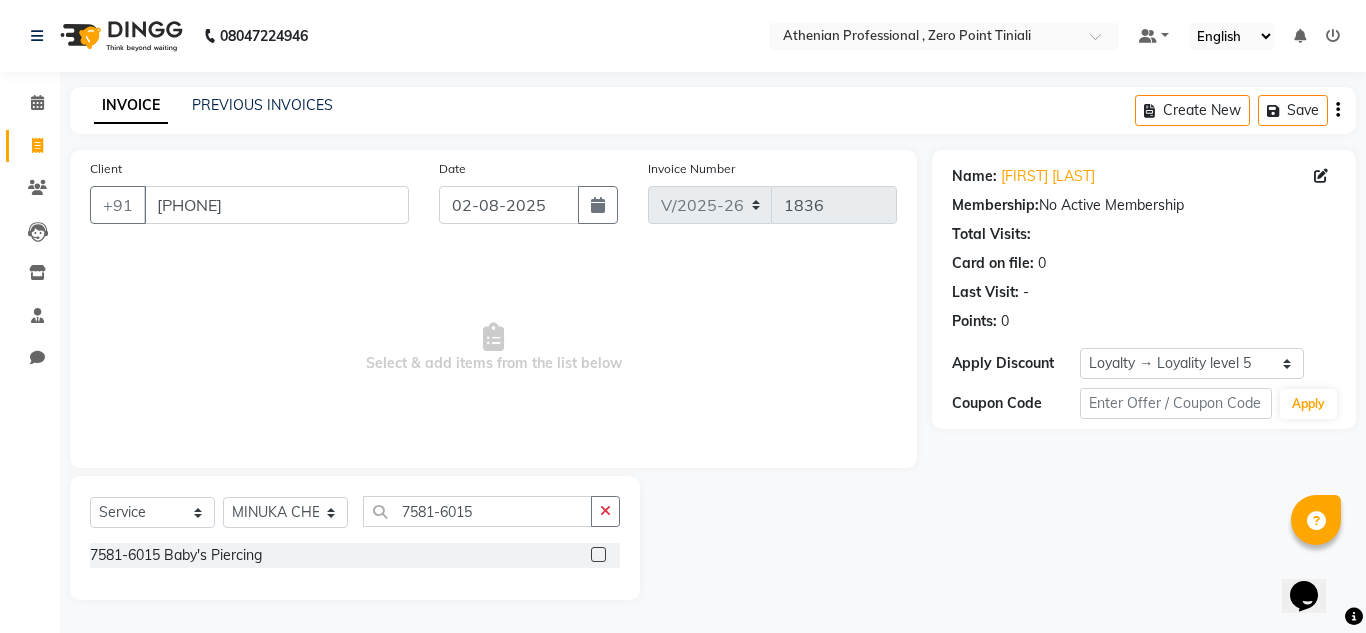 click 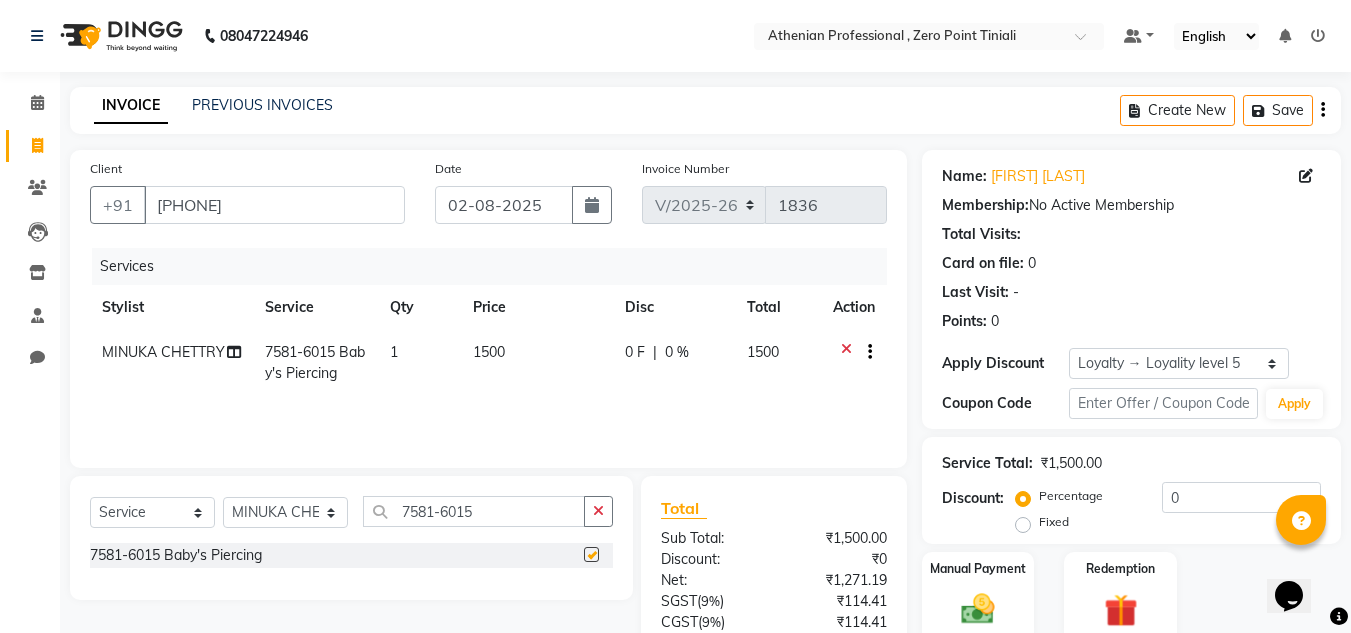 checkbox on "false" 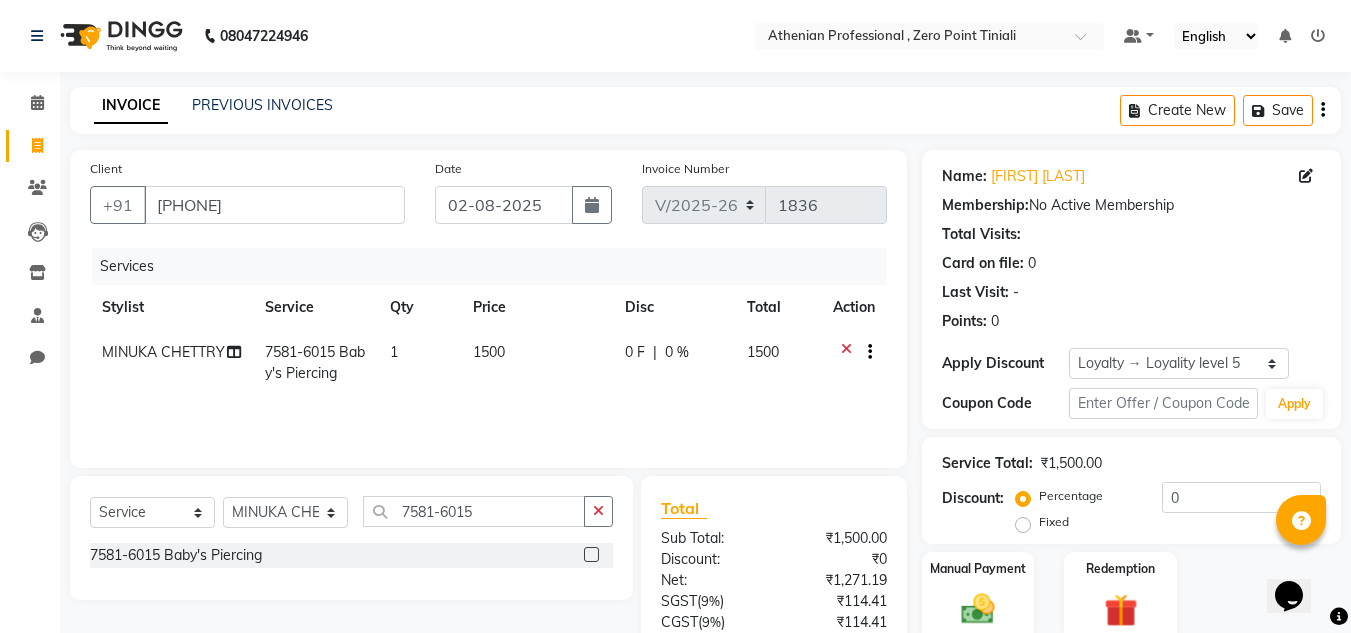 scroll, scrollTop: 167, scrollLeft: 0, axis: vertical 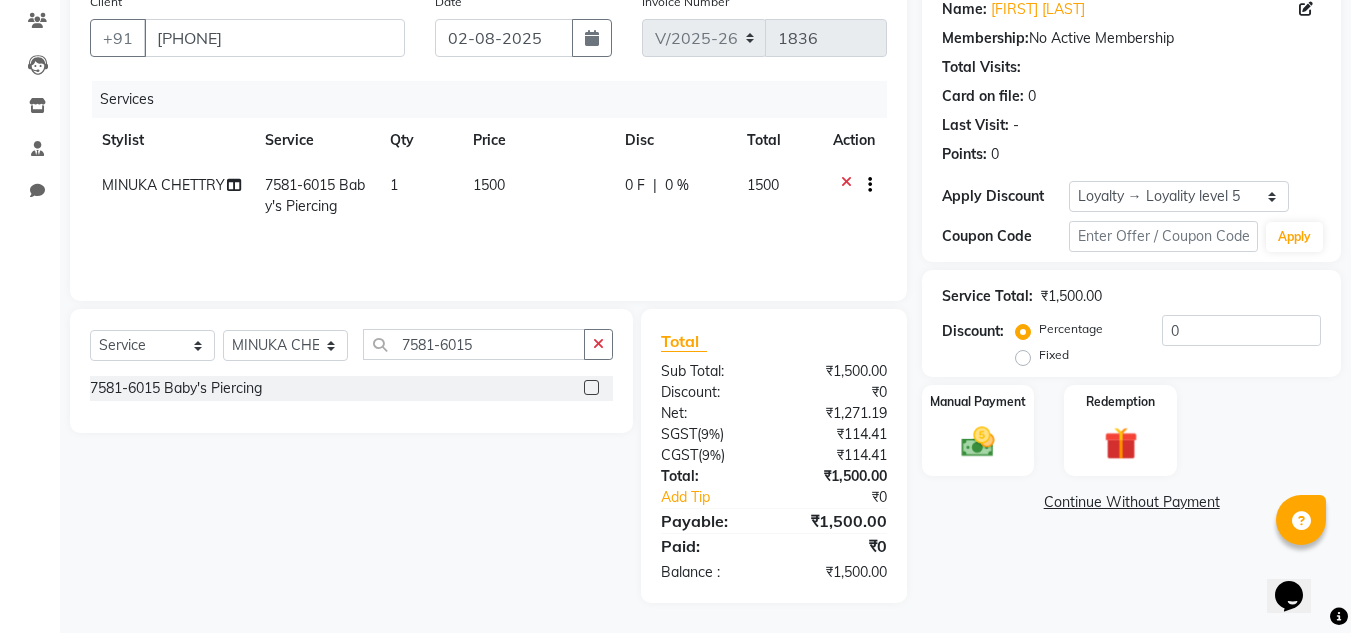 click on "1500" 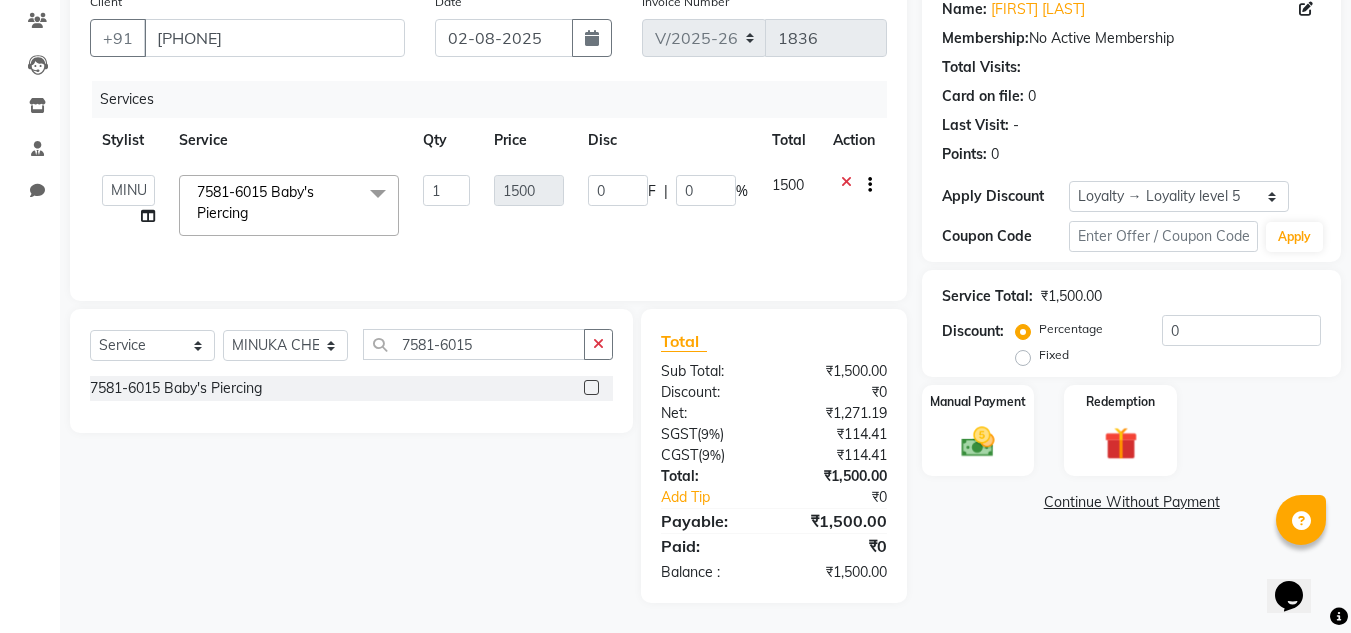 click on "1500" 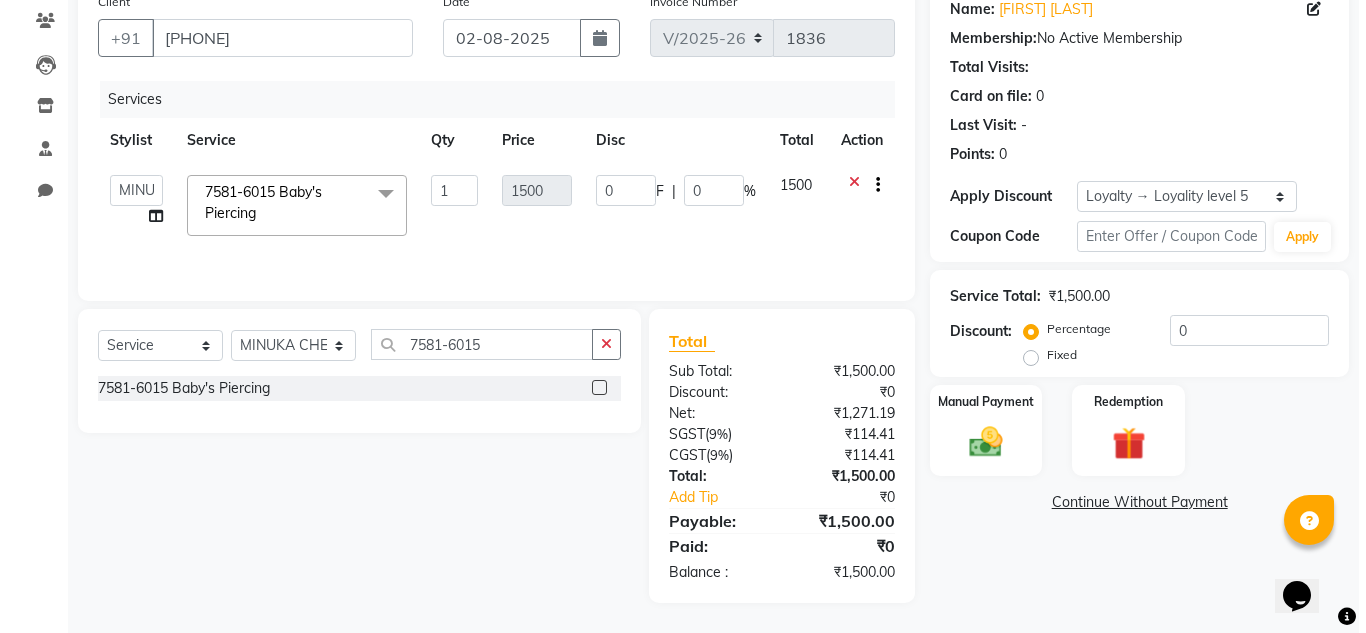 scroll, scrollTop: 0, scrollLeft: 0, axis: both 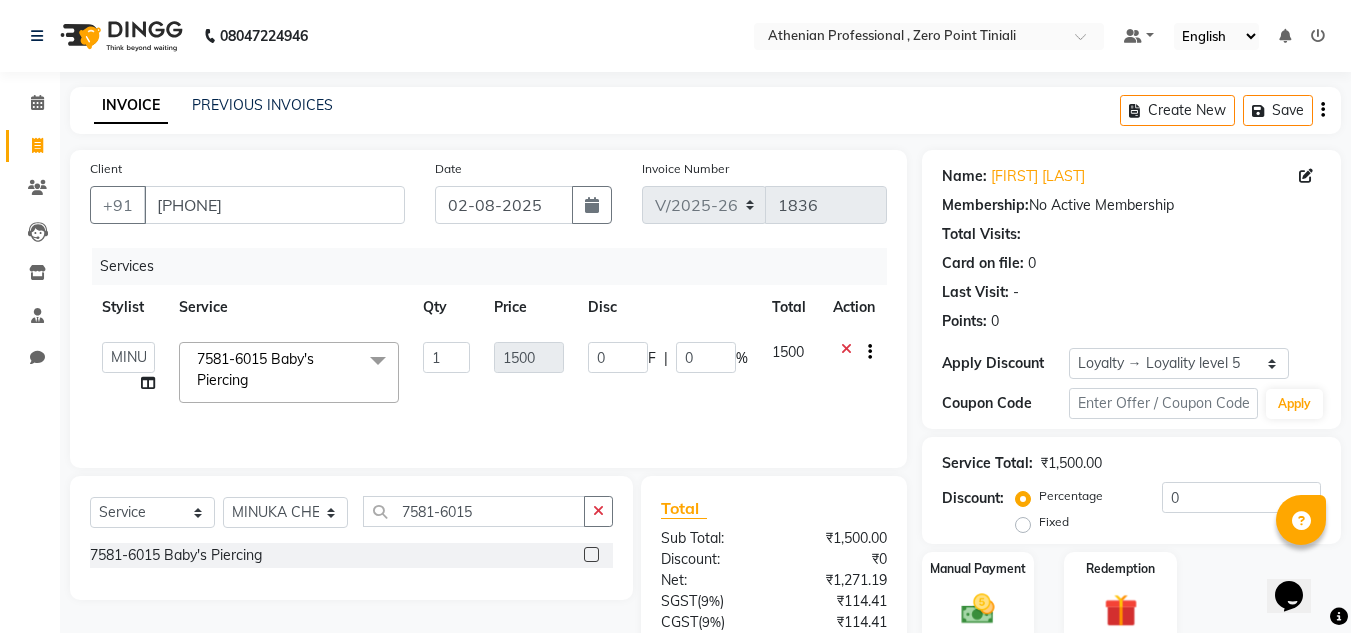 click at bounding box center (1318, 36) 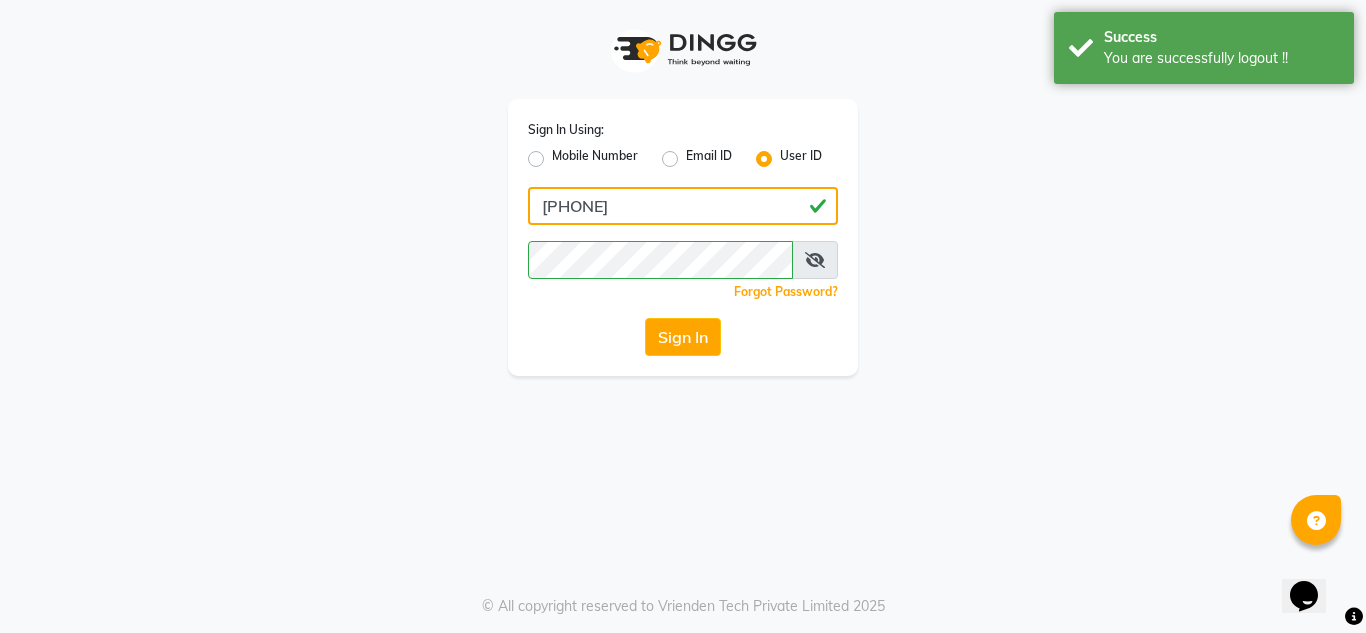 click on "[PHONE]" 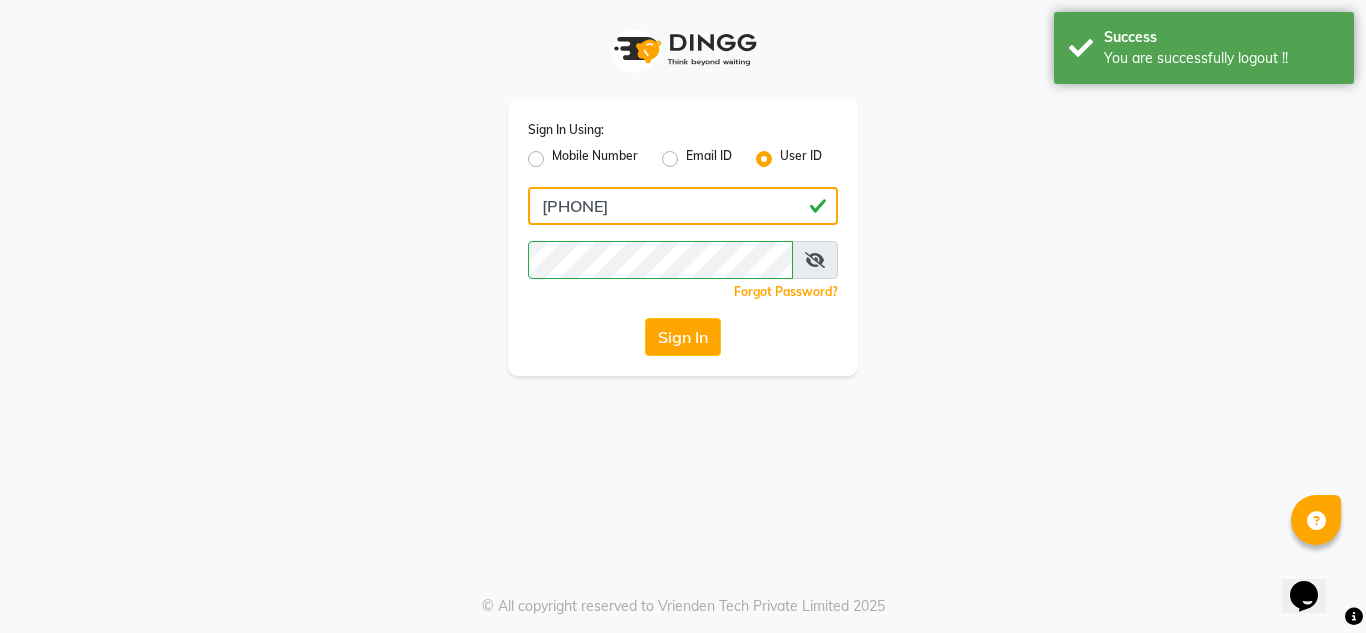 type on "atheniansalon" 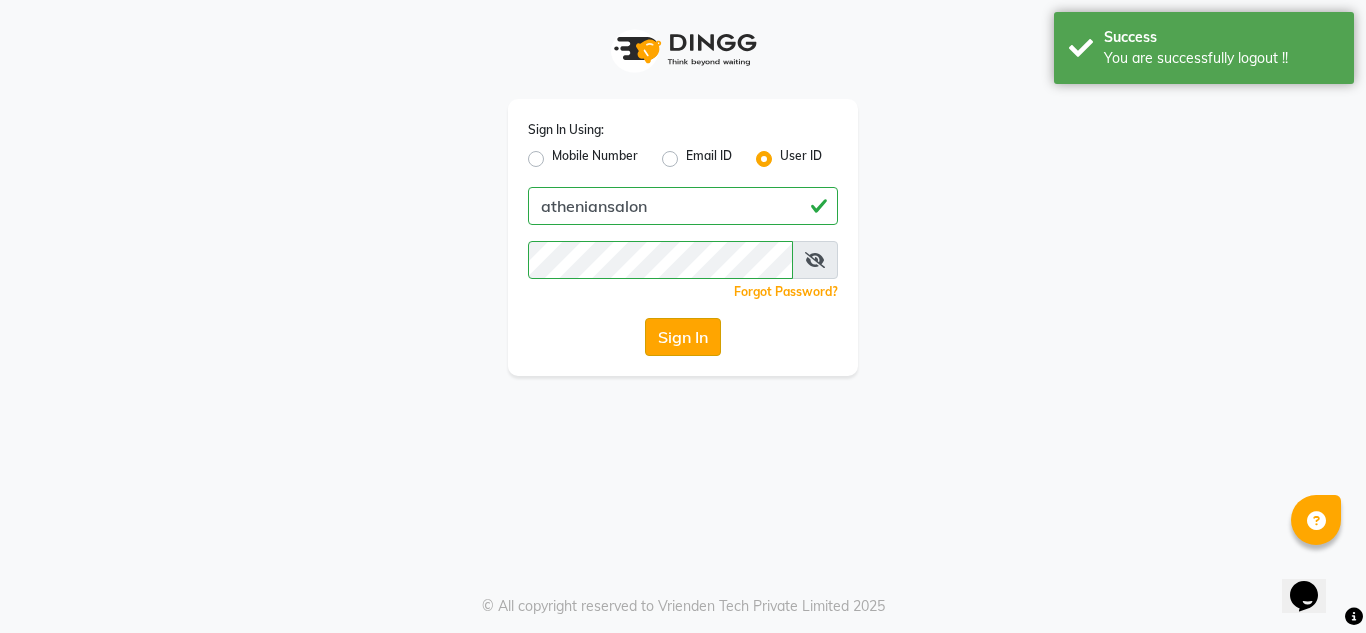 click on "Sign In" 